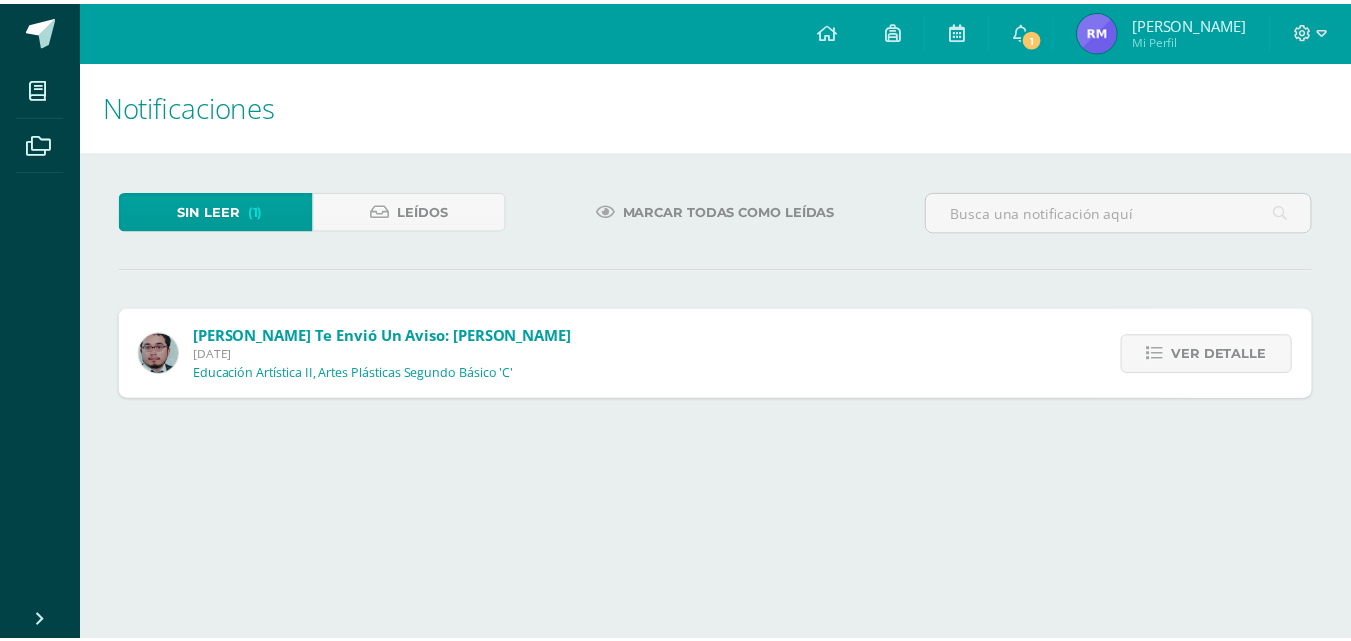 scroll, scrollTop: 0, scrollLeft: 0, axis: both 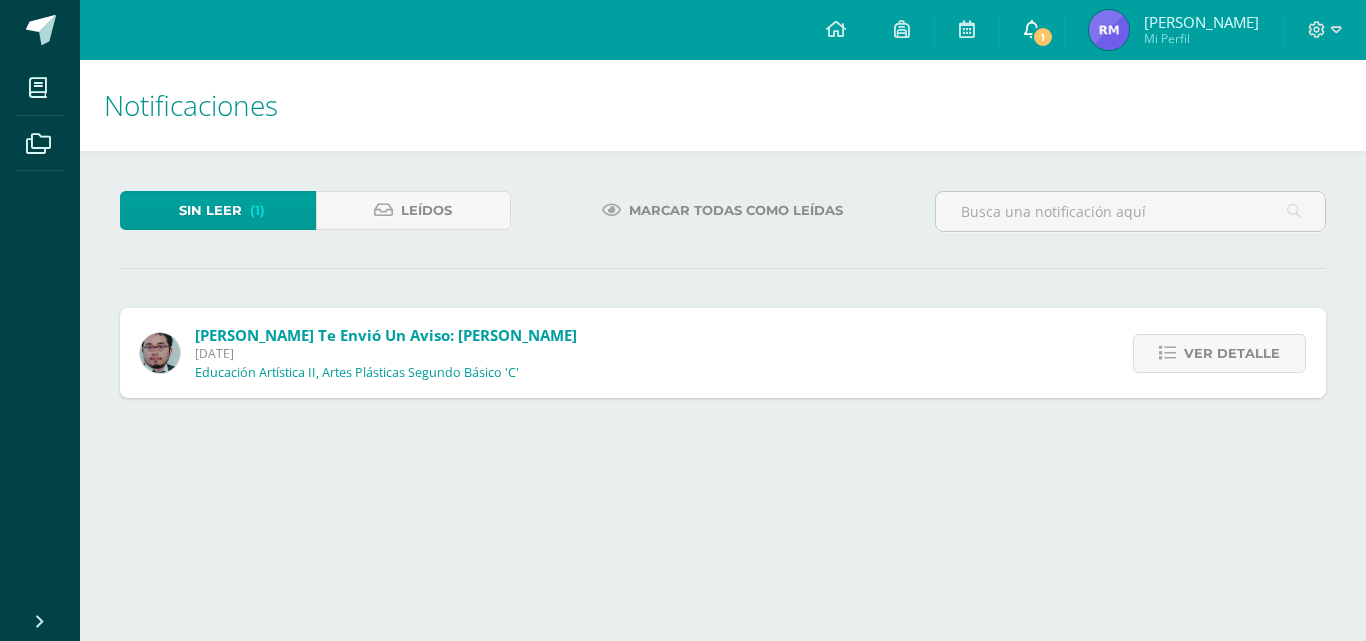 click on "1" at bounding box center [1032, 30] 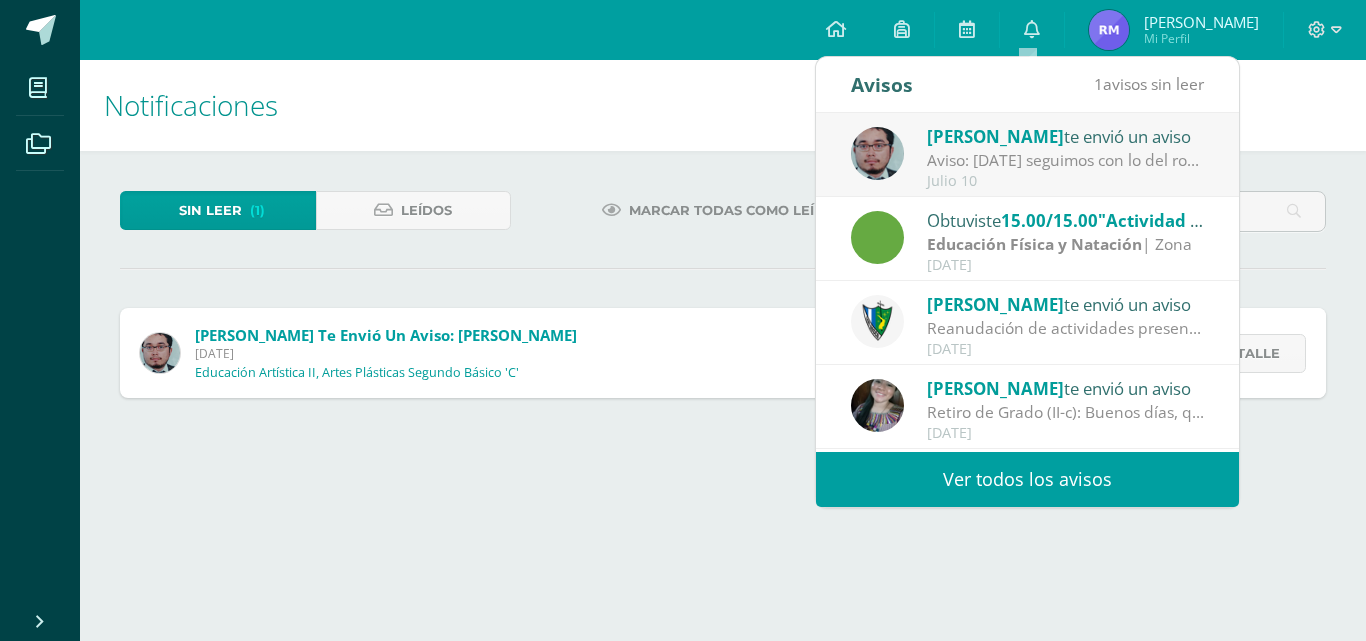 click on "Mis cursos Archivos Cerrar panel
Artes Industriales
Segundo
Básico
"C"
Ciencias Naturales (Introducción a la Química)
Segundo
Básico
"C"
Ciencias Sociales y Formación Ciudadana e Interculturalidad
Segundo
Básico
"C"
Comunicación y Lenguaje, Idioma Español
Segundo
Básico
"C"
Comunicación y Lenguaje, Idioma Extranjero Inglés
Educación en la Fe
Mi Perfil 1 0" at bounding box center (683, 219) 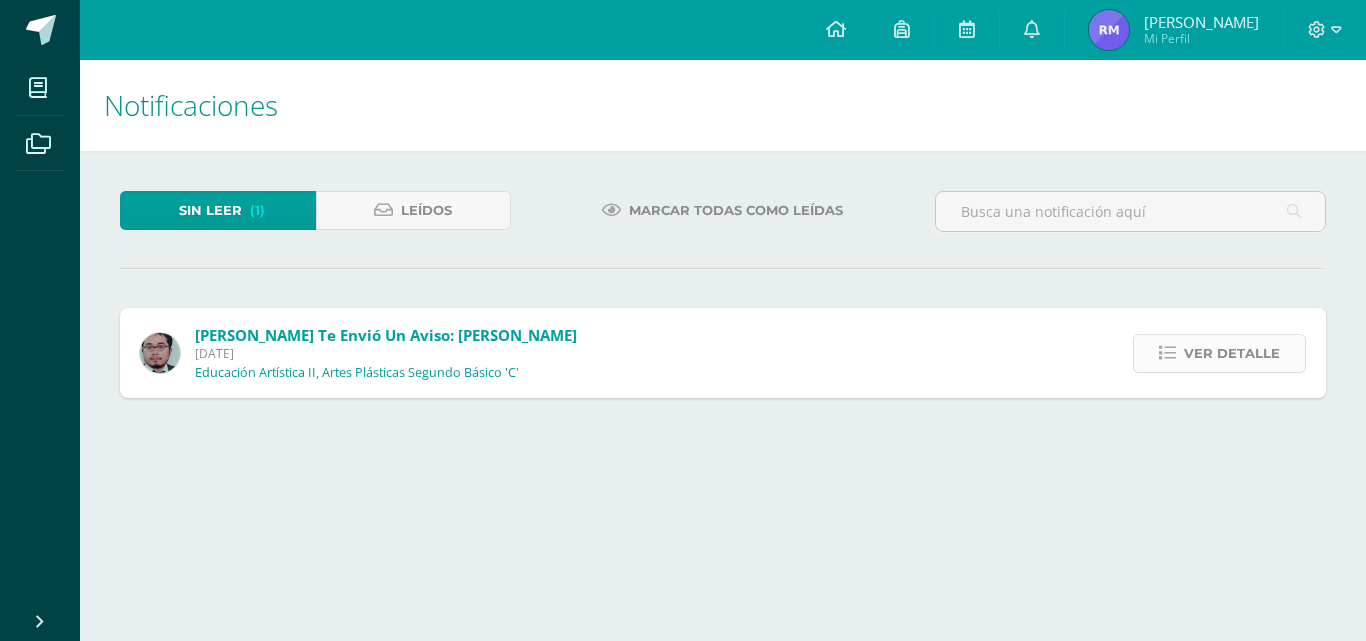 click on "Ver detalle" at bounding box center [1219, 353] 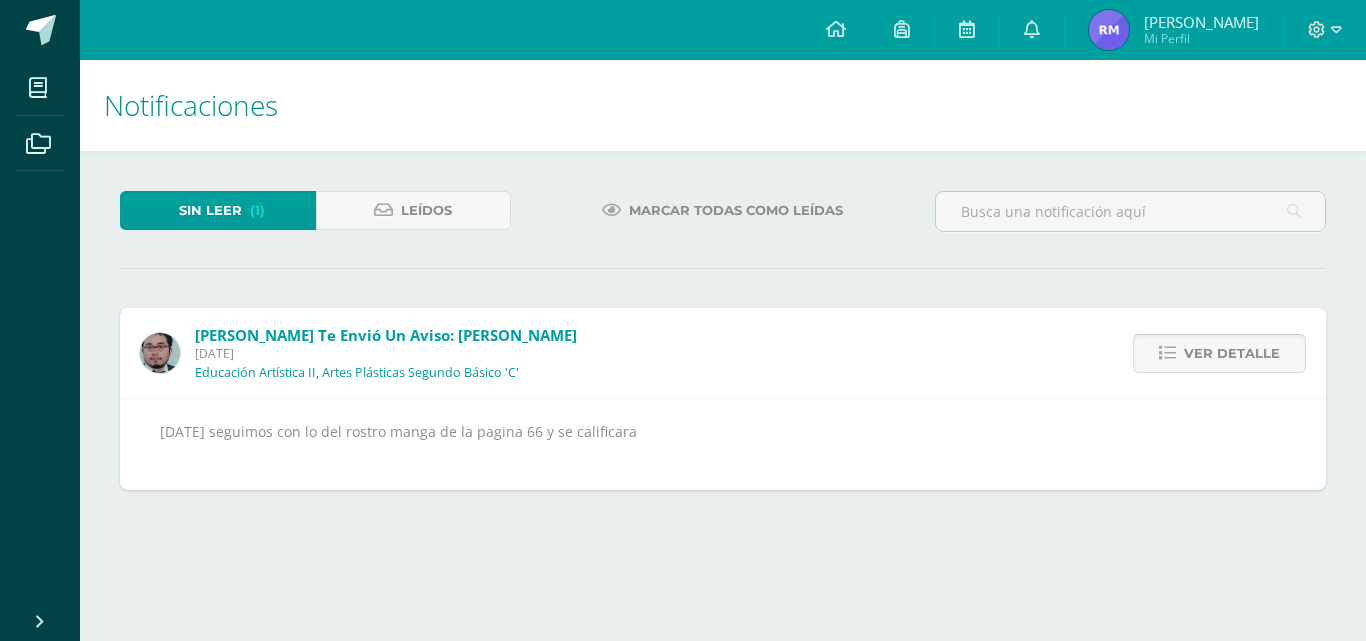 click on "Ver detalle" at bounding box center [1232, 353] 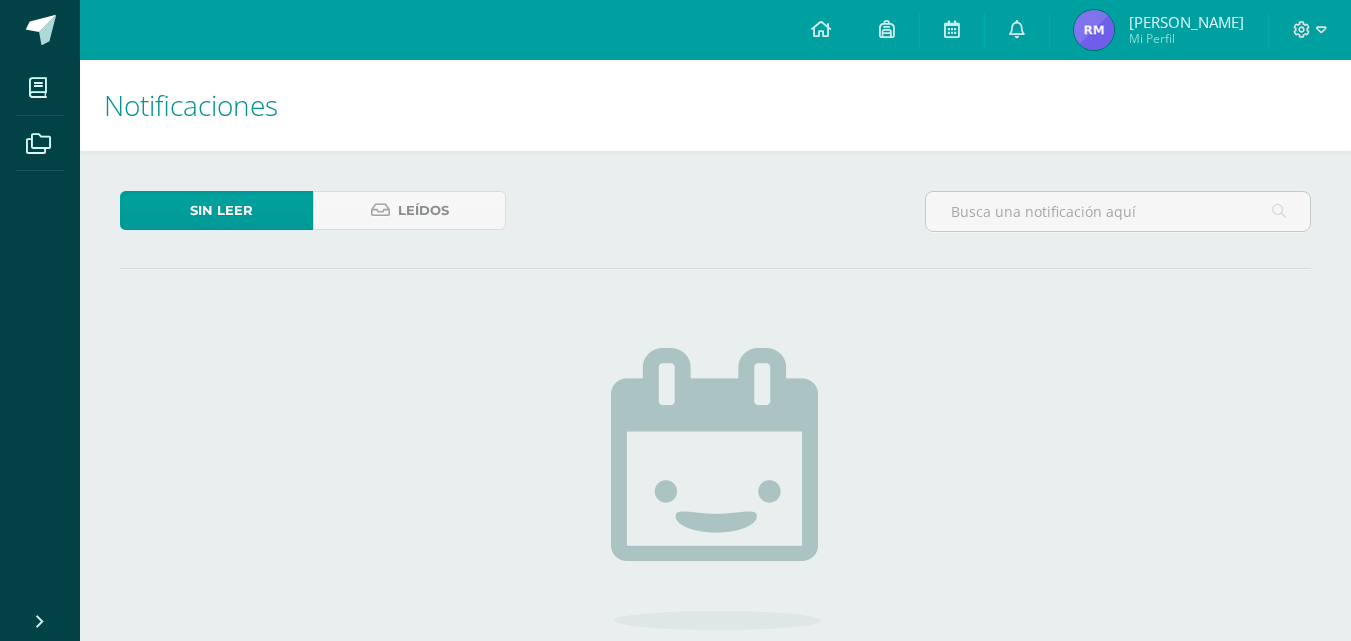 scroll, scrollTop: 0, scrollLeft: 0, axis: both 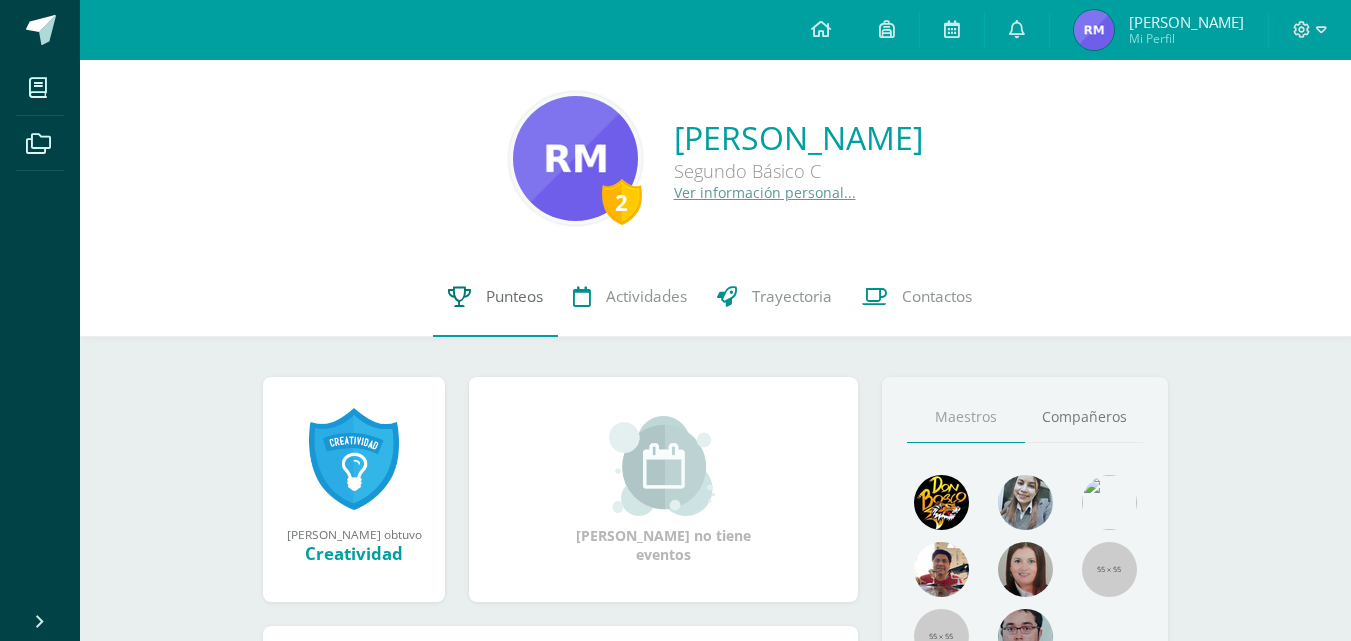 click on "Punteos" at bounding box center (495, 297) 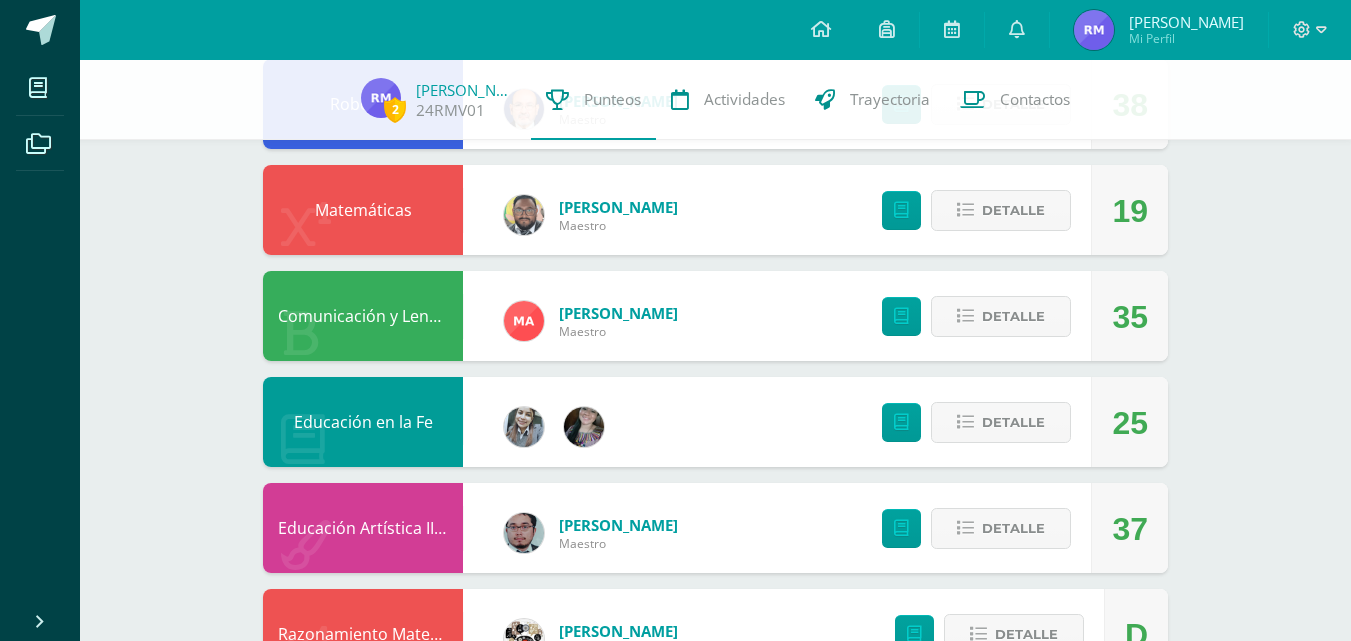 scroll, scrollTop: 233, scrollLeft: 0, axis: vertical 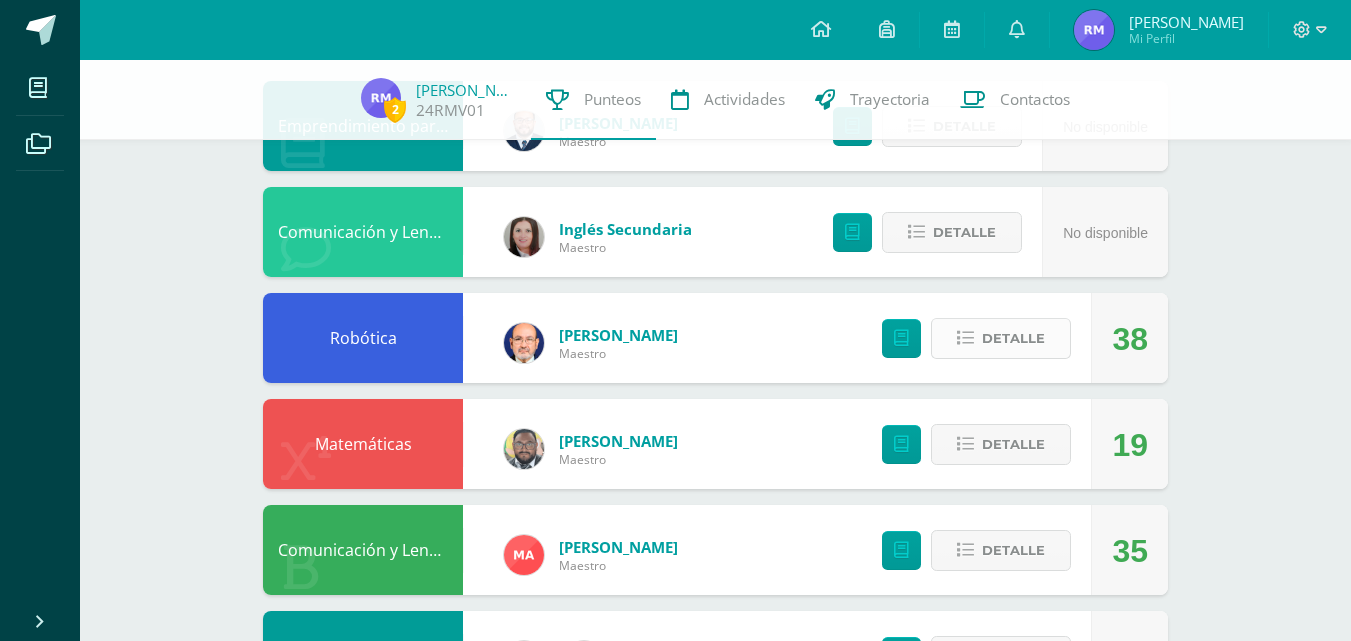 click on "Detalle" at bounding box center [1013, 338] 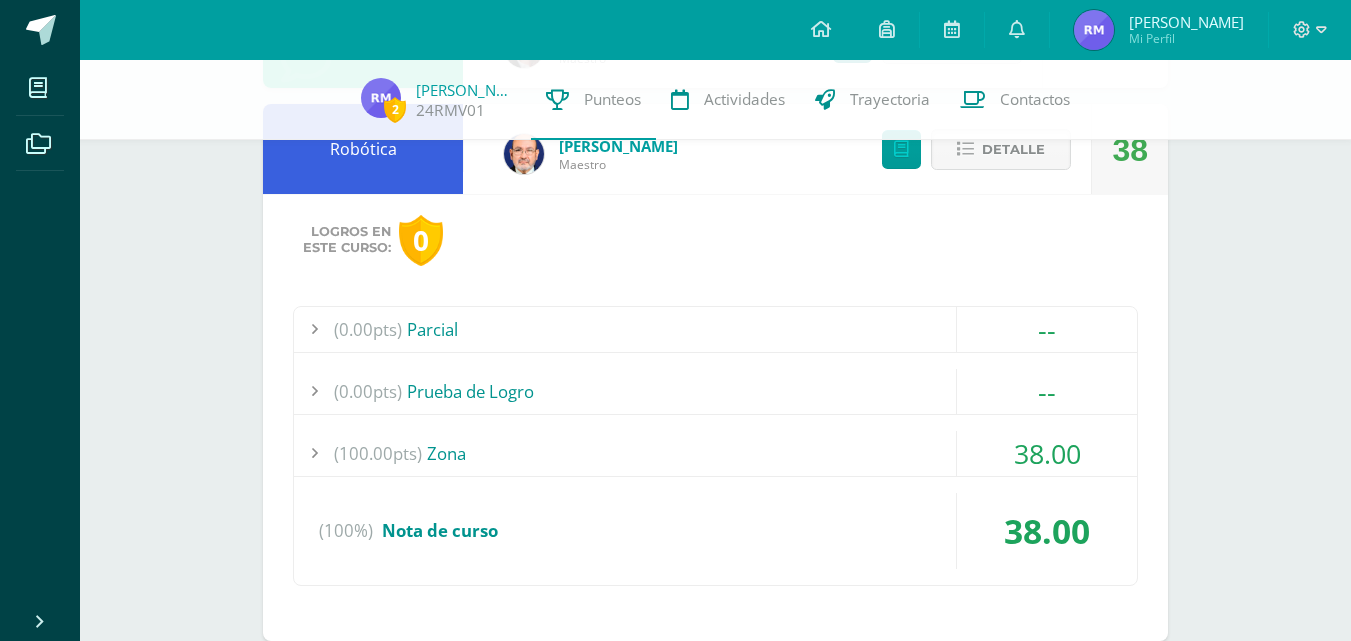 scroll, scrollTop: 467, scrollLeft: 0, axis: vertical 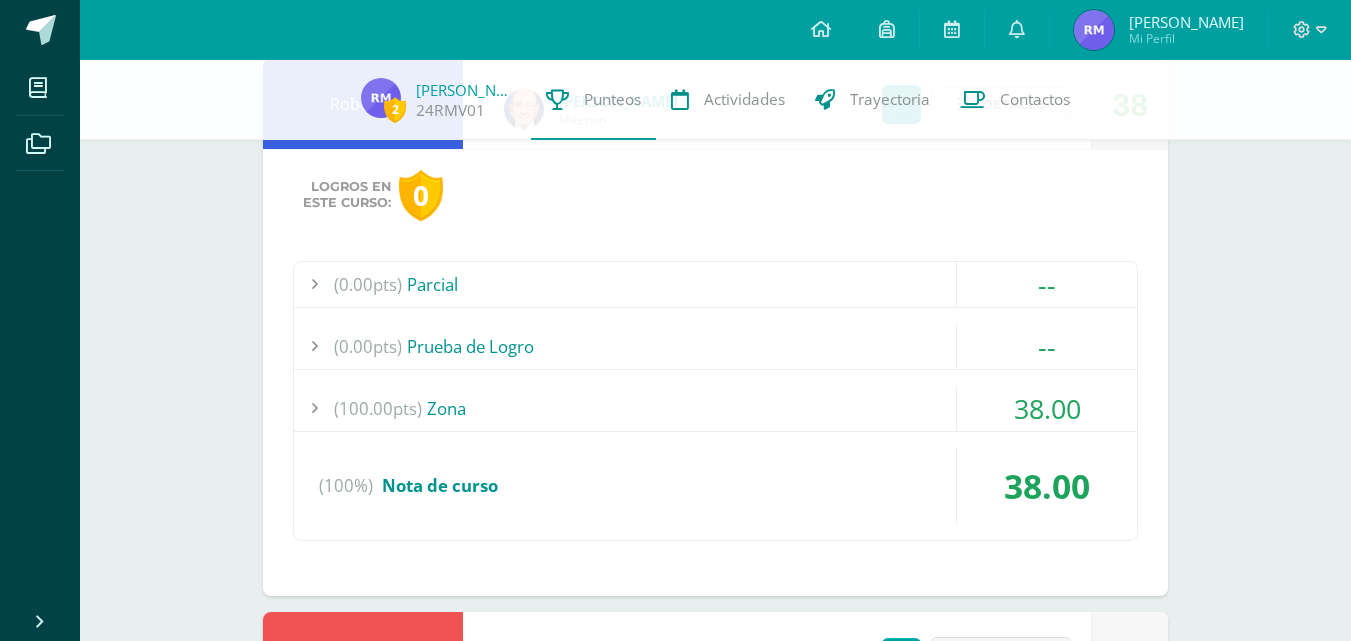 click on "(100.00pts)
Zona" at bounding box center (715, 408) 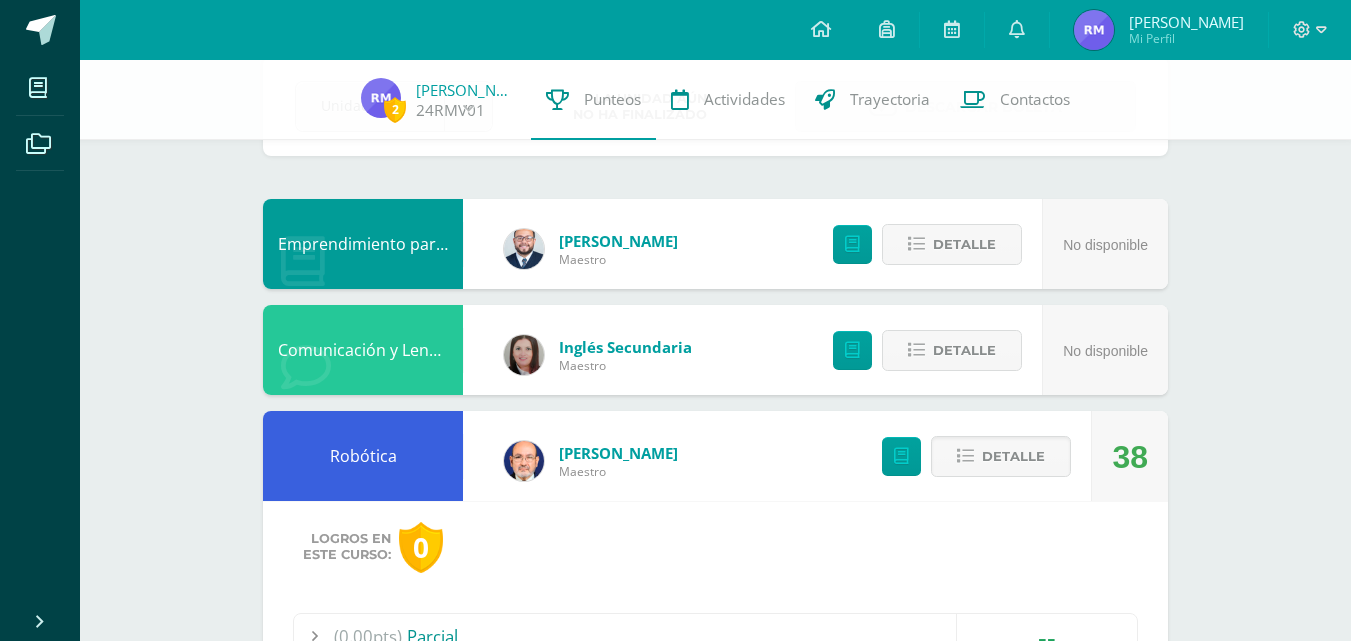 scroll, scrollTop: 233, scrollLeft: 0, axis: vertical 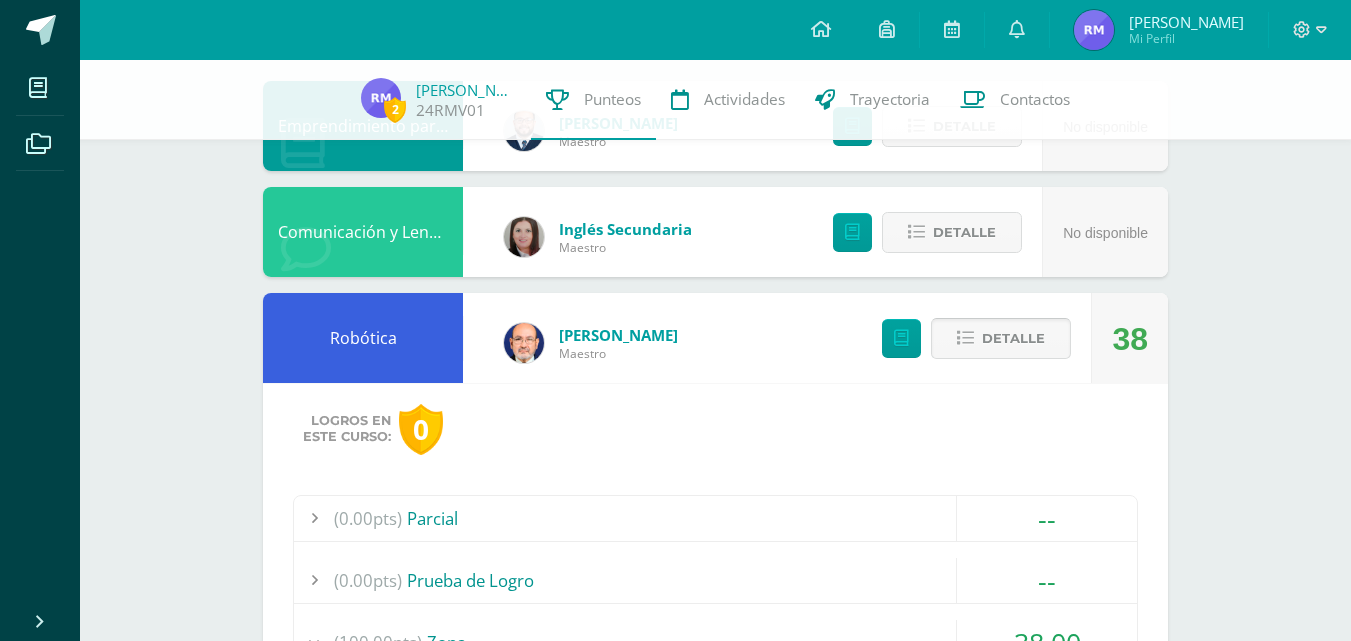 click on "Detalle" at bounding box center (1013, 338) 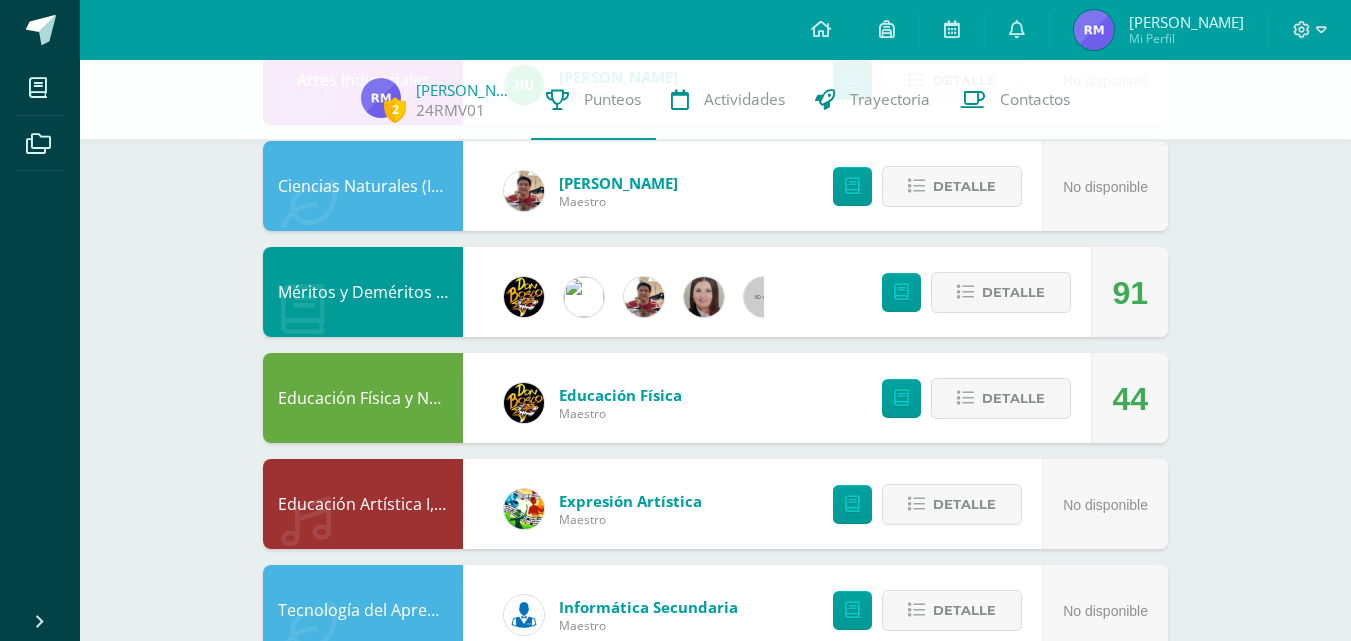 scroll, scrollTop: 1167, scrollLeft: 0, axis: vertical 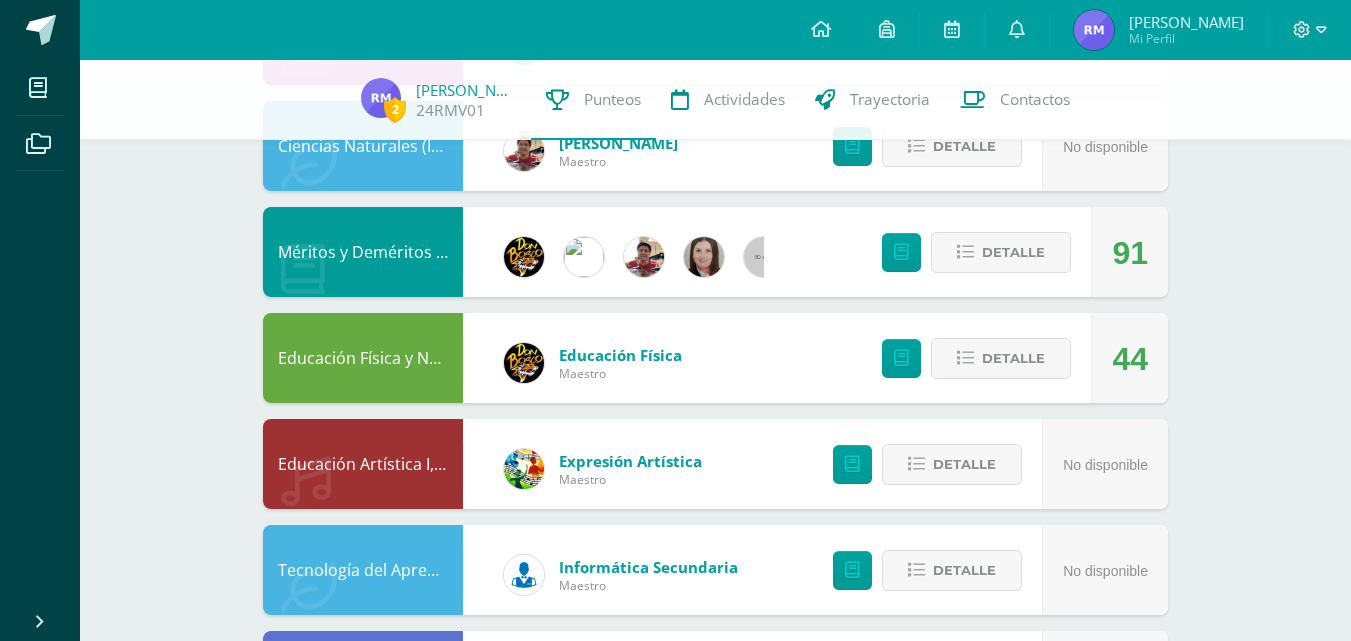 click on "Detalle" at bounding box center [971, 252] 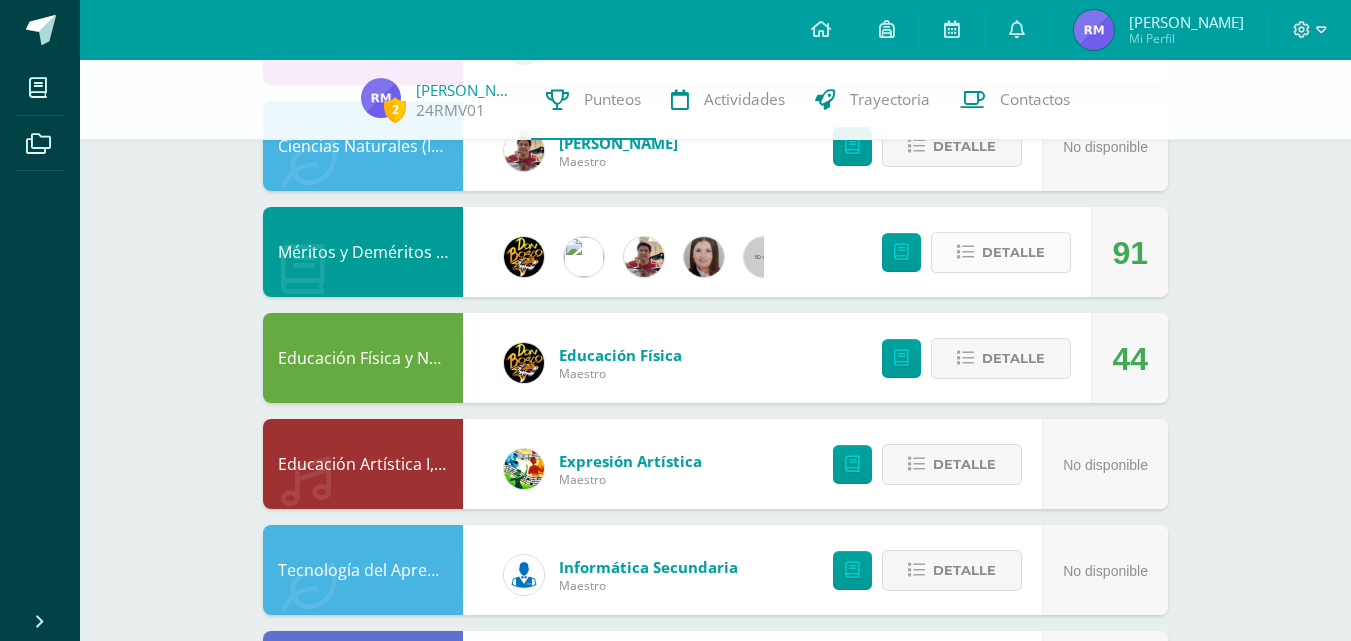 click on "Detalle" at bounding box center (1013, 252) 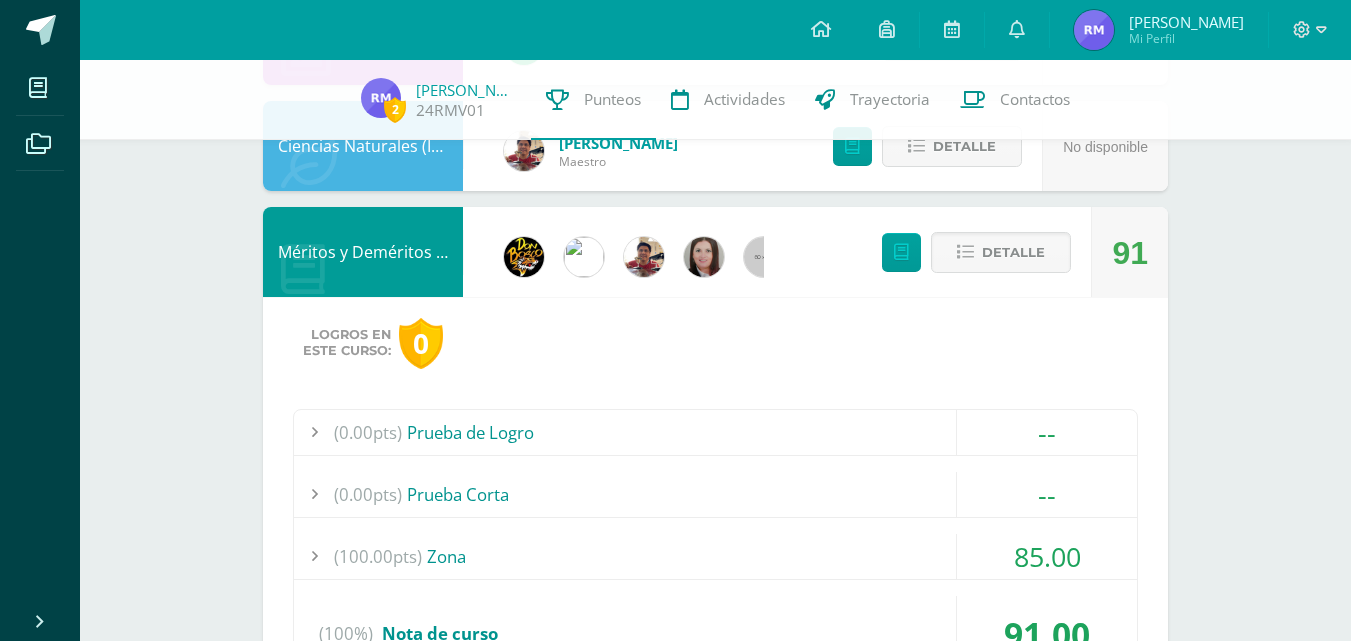 scroll, scrollTop: 1633, scrollLeft: 0, axis: vertical 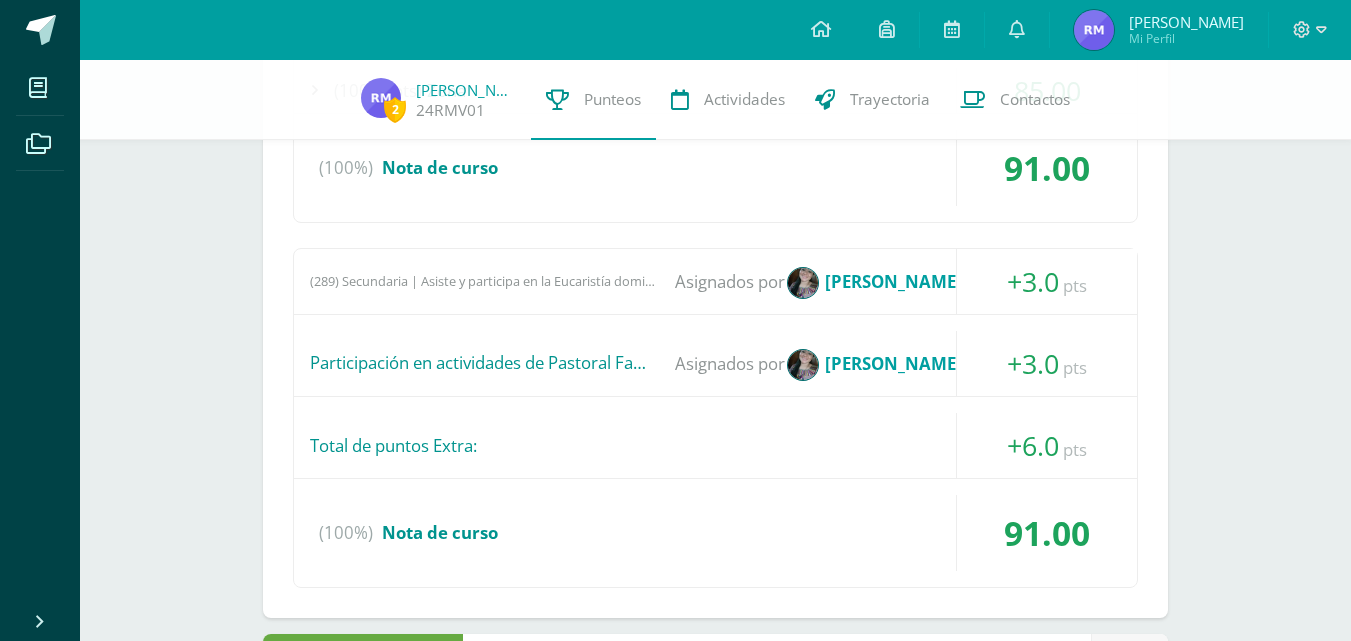 click on "Carol Dayana Culajay Saravia" at bounding box center (893, 363) 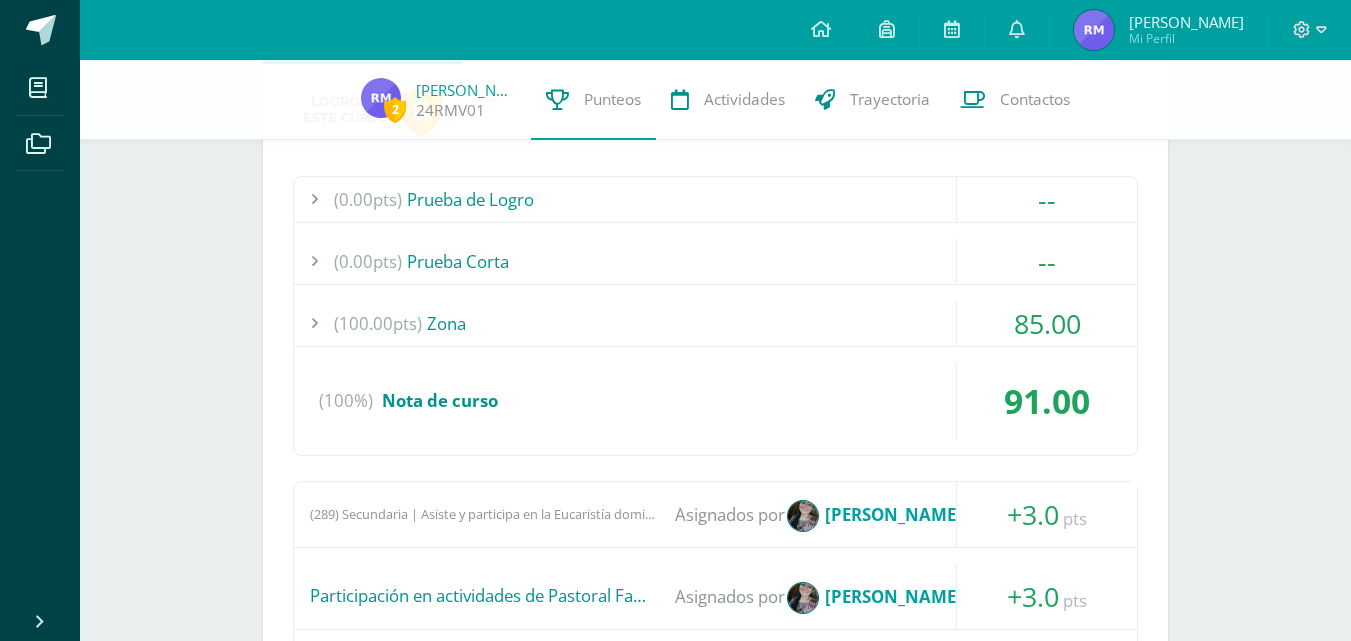 click on "Logros en
este curso:
0
(0.00pts)
Prueba de Logro
--
Sin actividades
(0.00pts)
Prueba Corta
--" at bounding box center [715, 457] 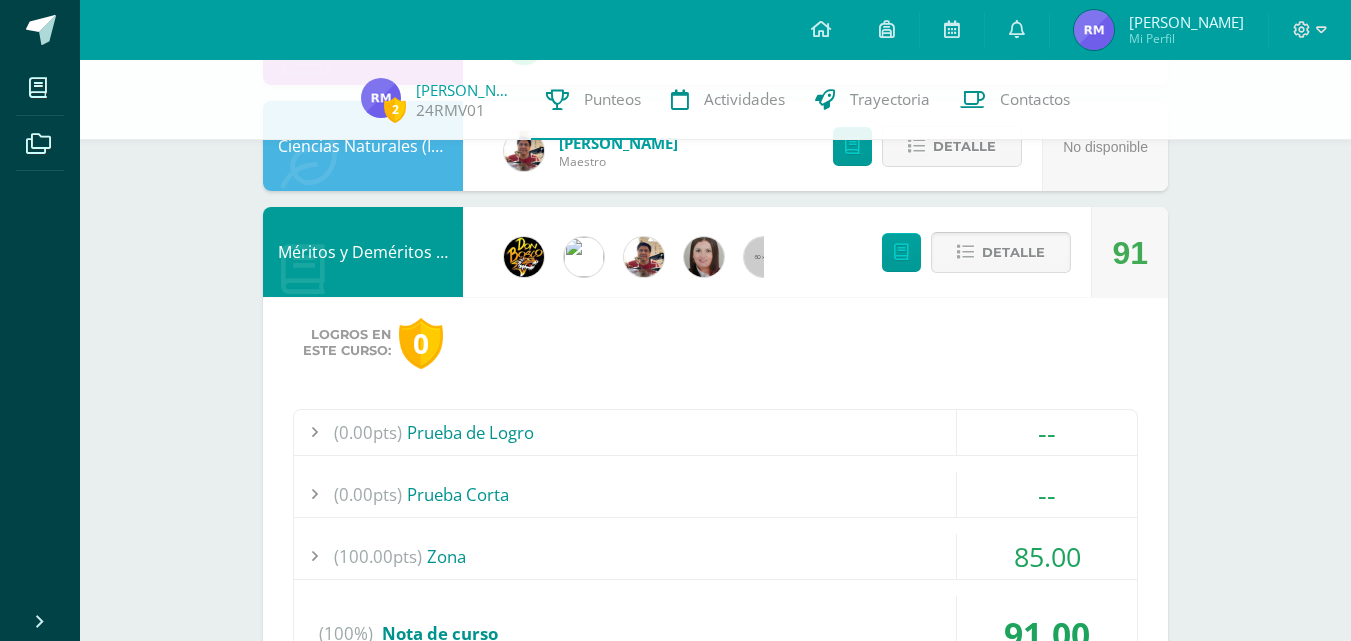 click on "Detalle" at bounding box center [1013, 252] 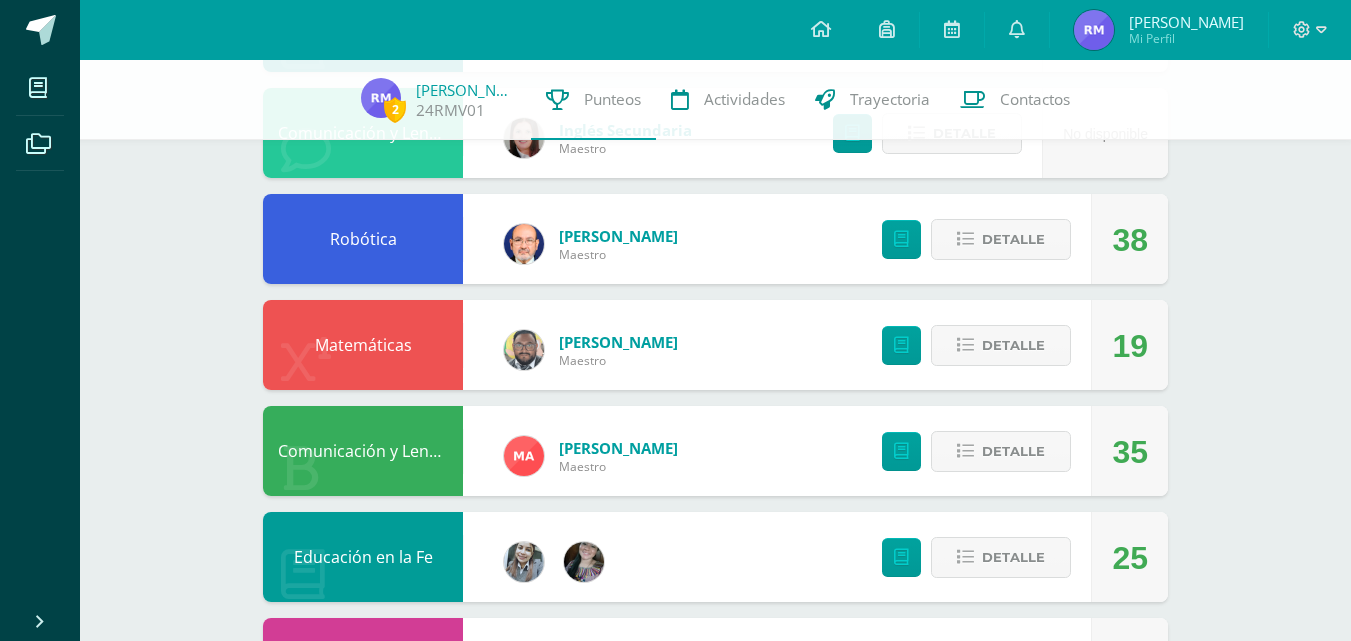 scroll, scrollTop: 0, scrollLeft: 0, axis: both 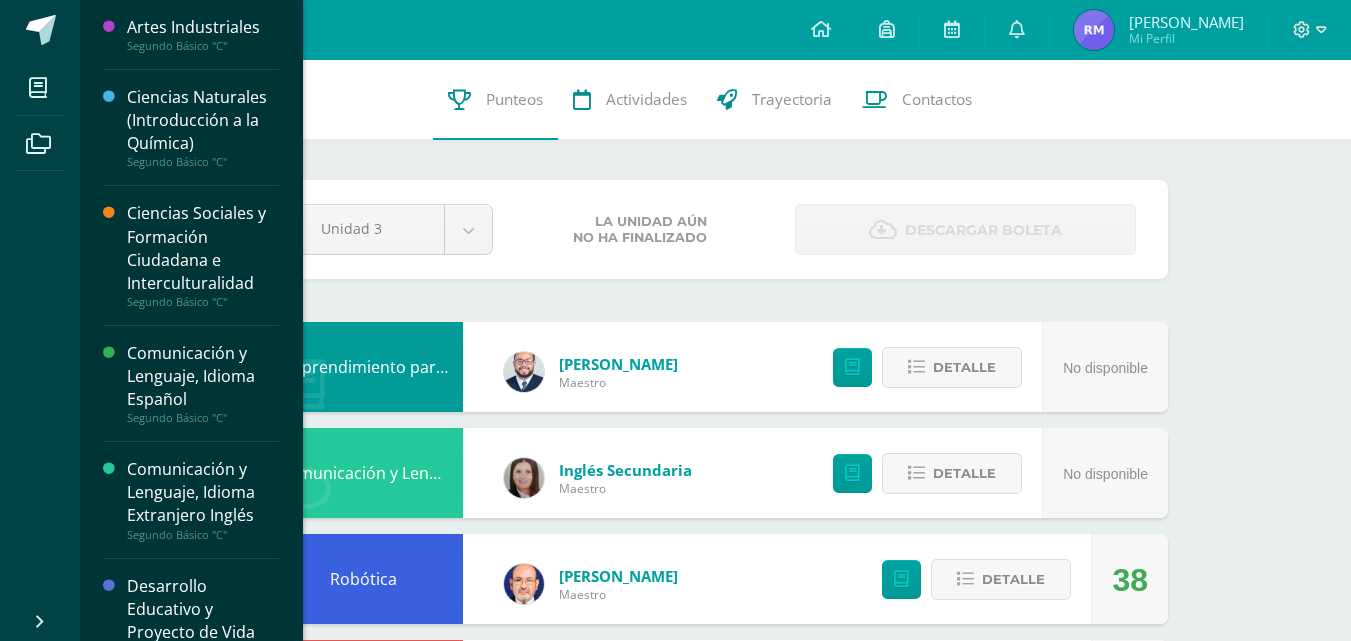click on "Comunicación y Lenguaje, Idioma Extranjero Inglés" at bounding box center (203, 492) 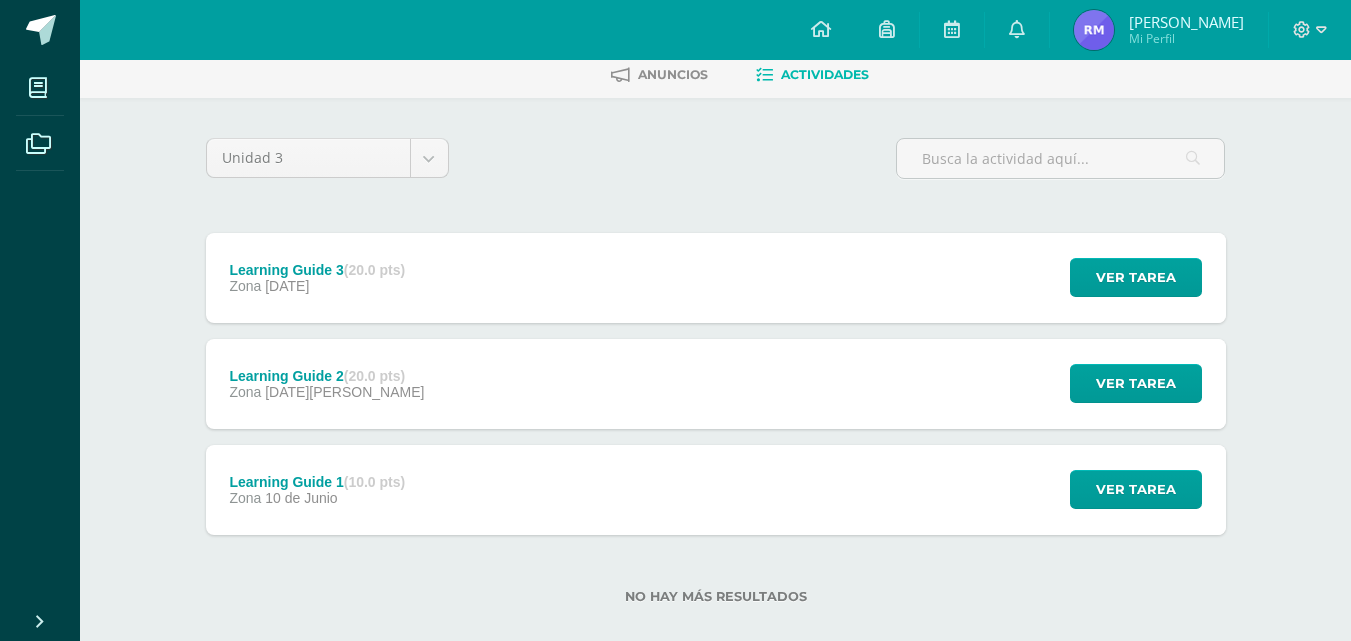 scroll, scrollTop: 127, scrollLeft: 0, axis: vertical 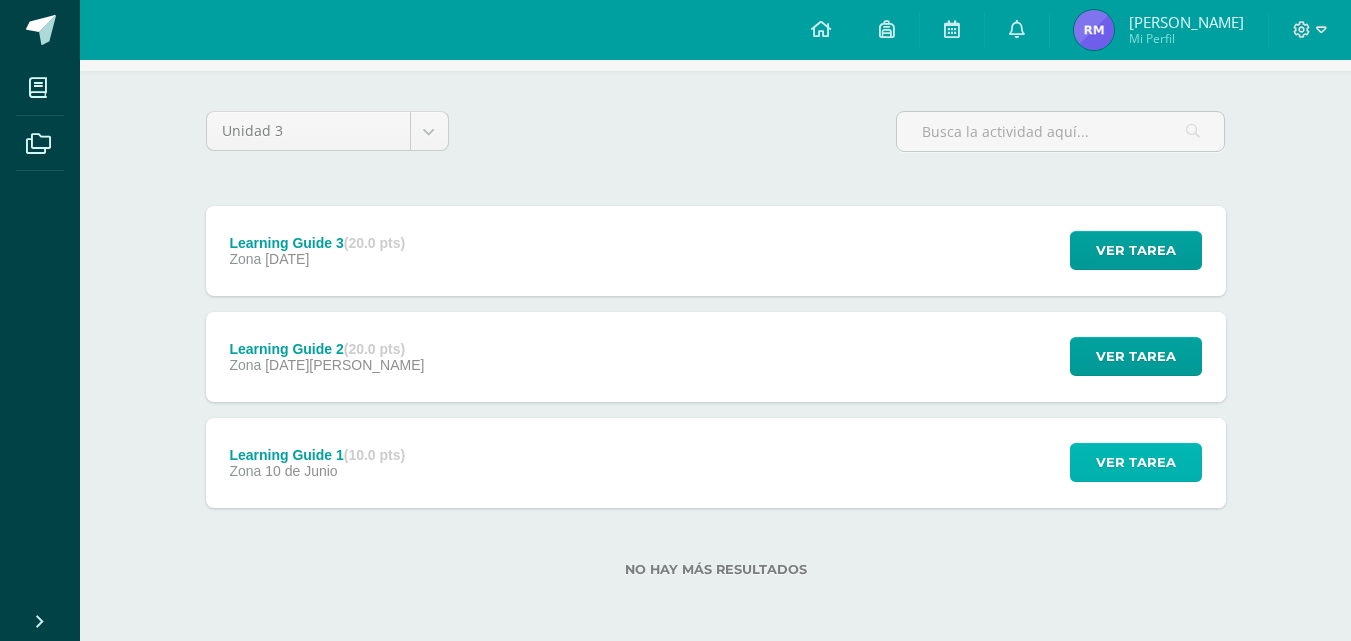 click on "Ver tarea" at bounding box center (1136, 462) 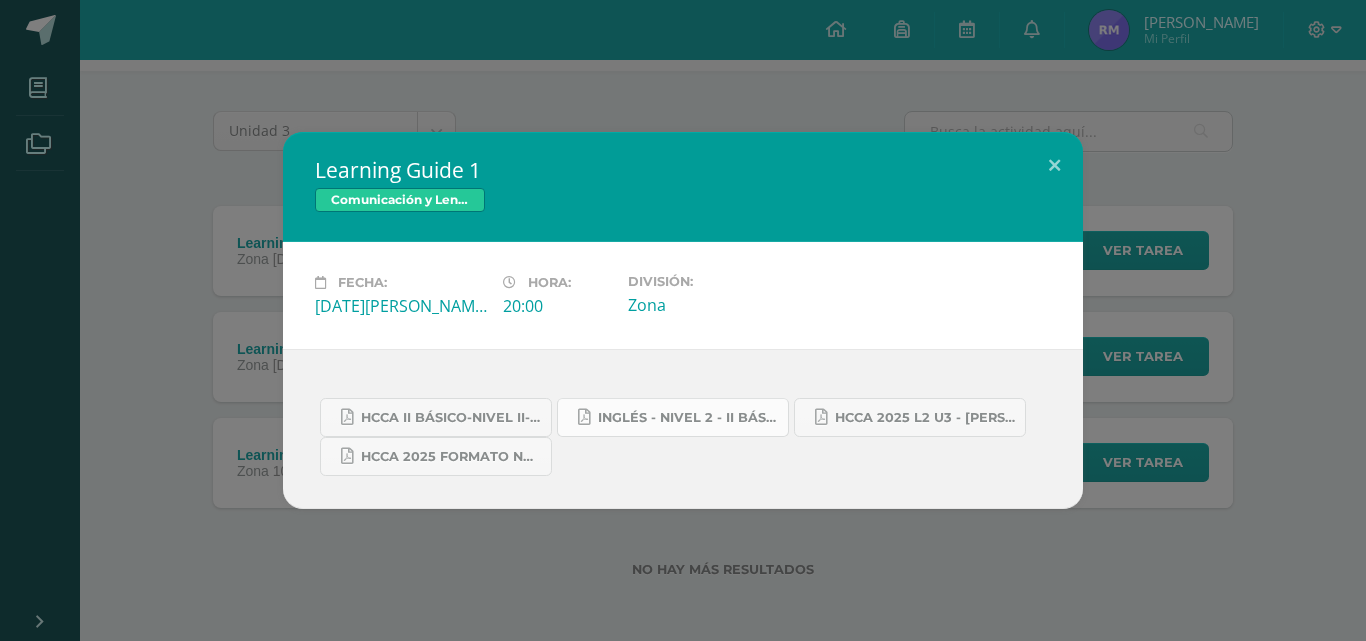 click on "Inglés - Nivel 2 - II Básico - III Unidad- Teacher [PERSON_NAME].pdf" at bounding box center (688, 418) 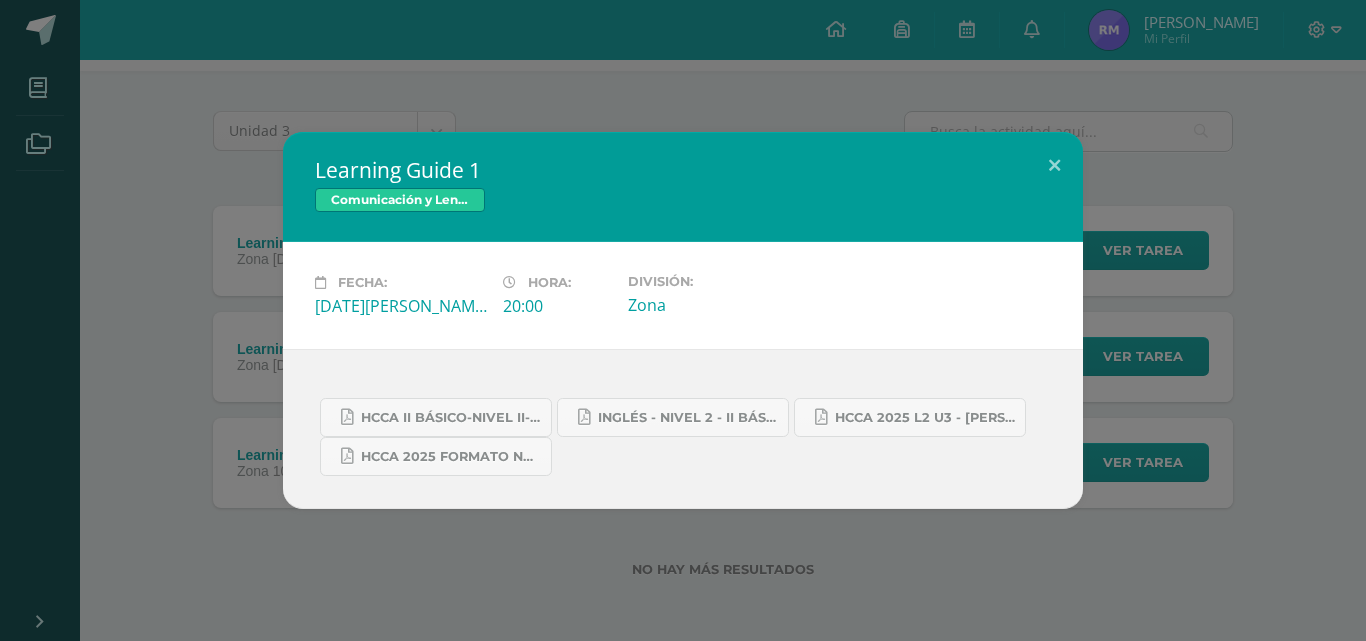 click on "Learning Guide 1
Comunicación y Lenguaje, Idioma Extranjero Inglés
Fecha:
Martes 10 de Junio
Hora:
20:00
División:" at bounding box center (683, 320) 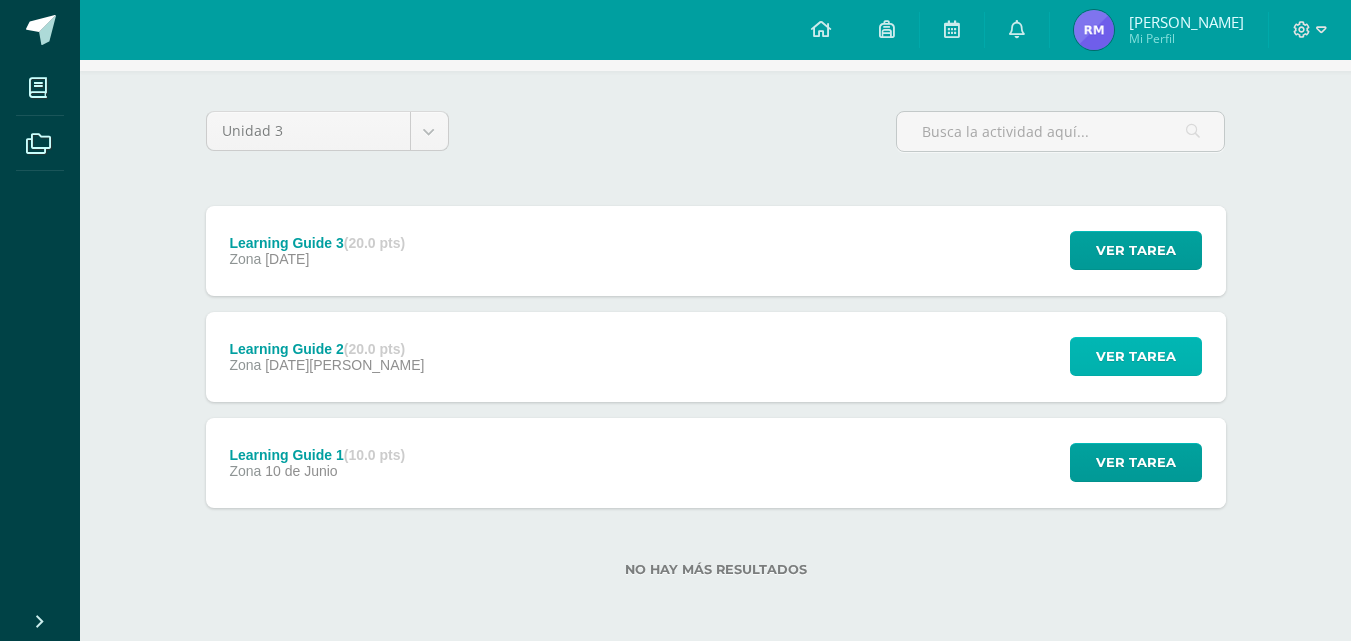 click on "Ver tarea" at bounding box center [1136, 356] 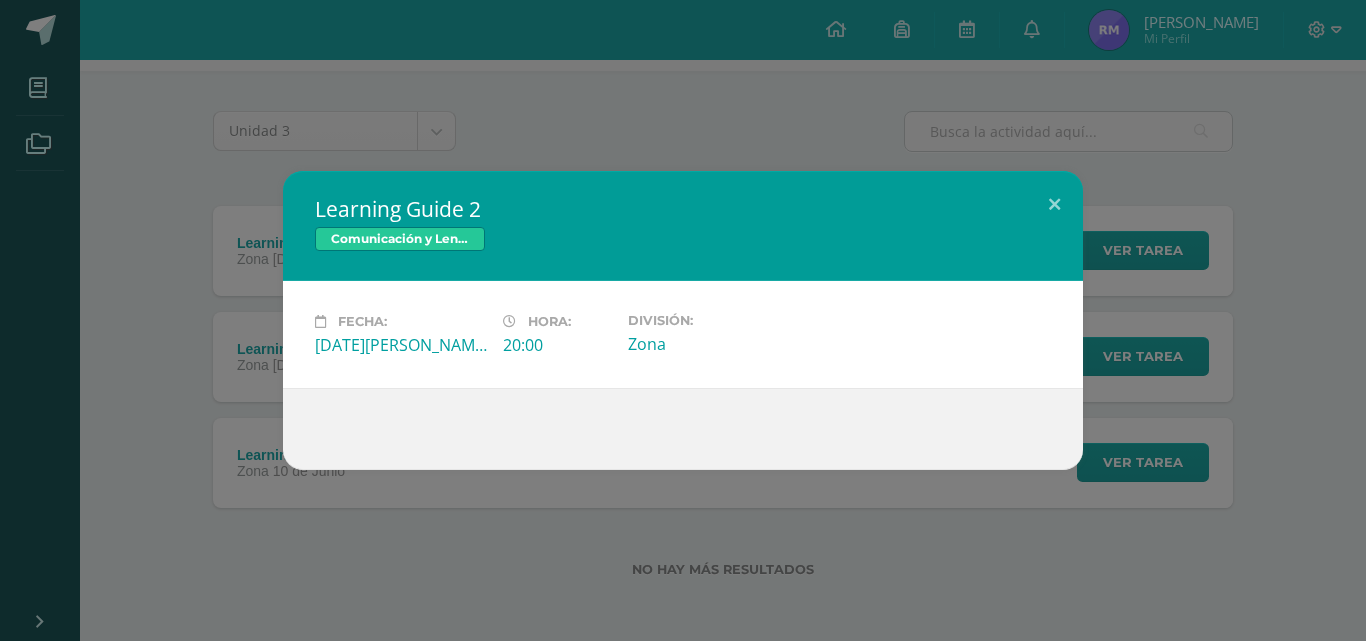click on "Learning Guide 2
Comunicación y Lenguaje, Idioma Extranjero Inglés
Fecha:
Viernes 04 de Julio
Hora:
20:00
División:" at bounding box center [683, 320] 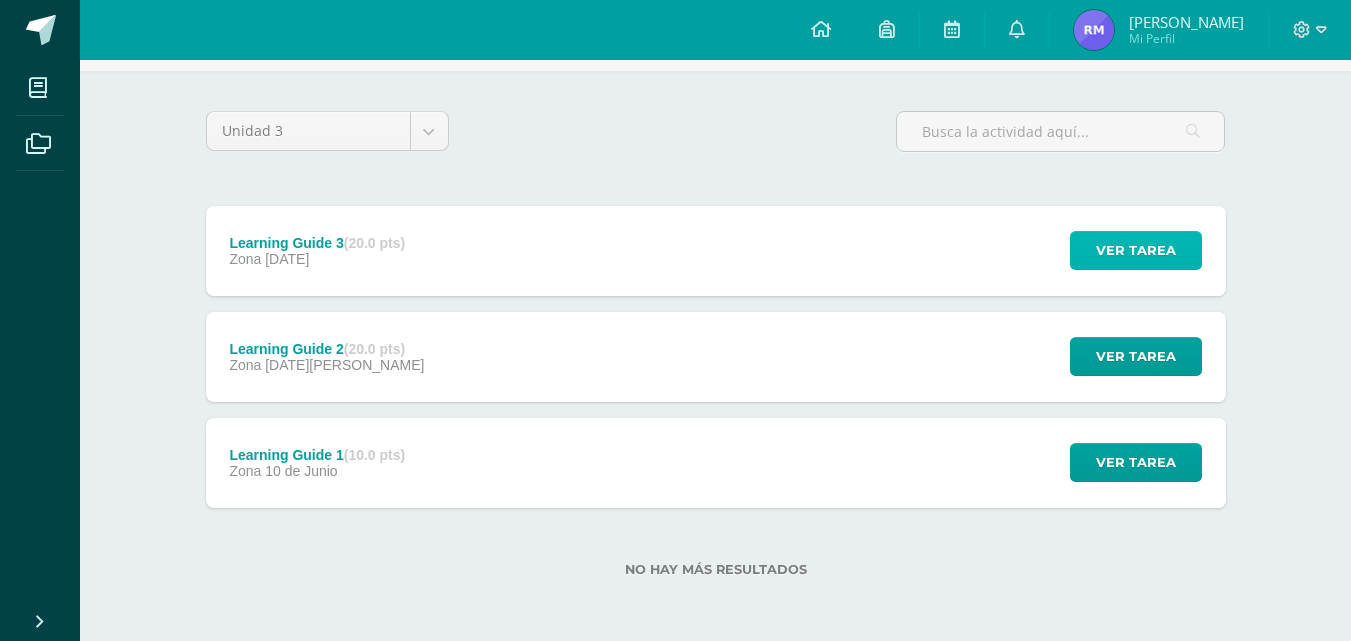 click on "Ver tarea" at bounding box center (1136, 250) 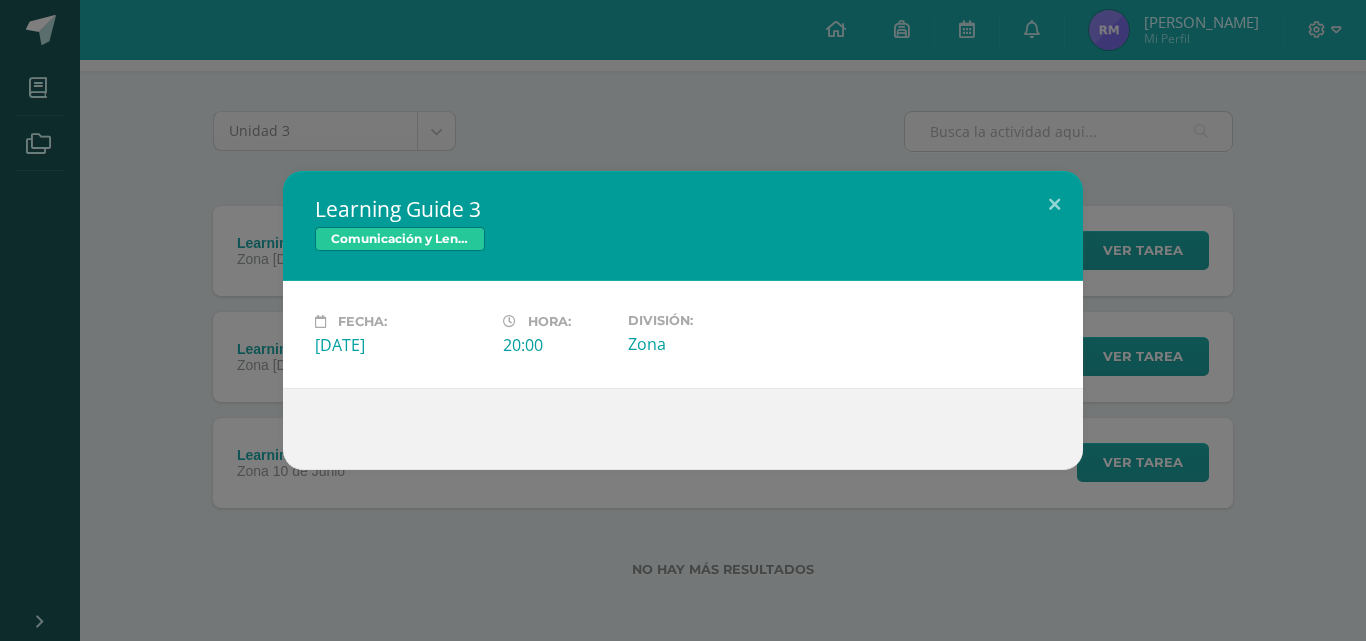 click on "Learning Guide 3
Comunicación y Lenguaje, Idioma Extranjero Inglés
Fecha:
Jueves 17 de Julio
Hora:
20:00
División:" at bounding box center [683, 320] 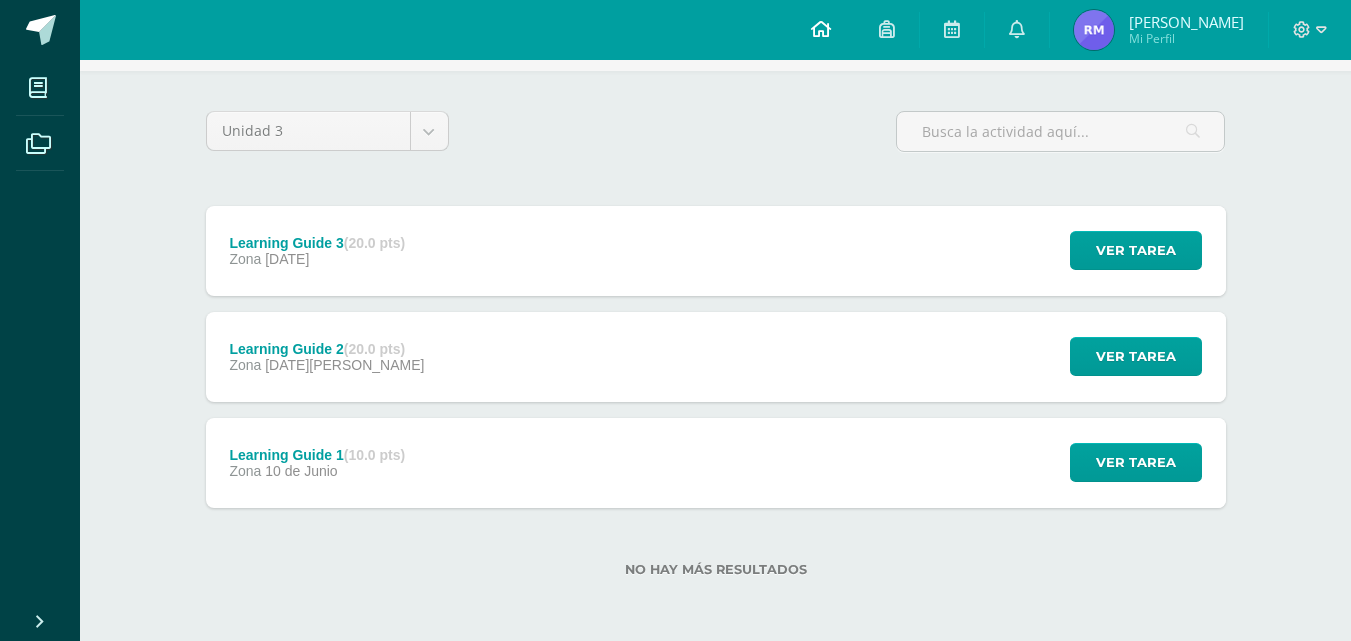 click at bounding box center [821, 30] 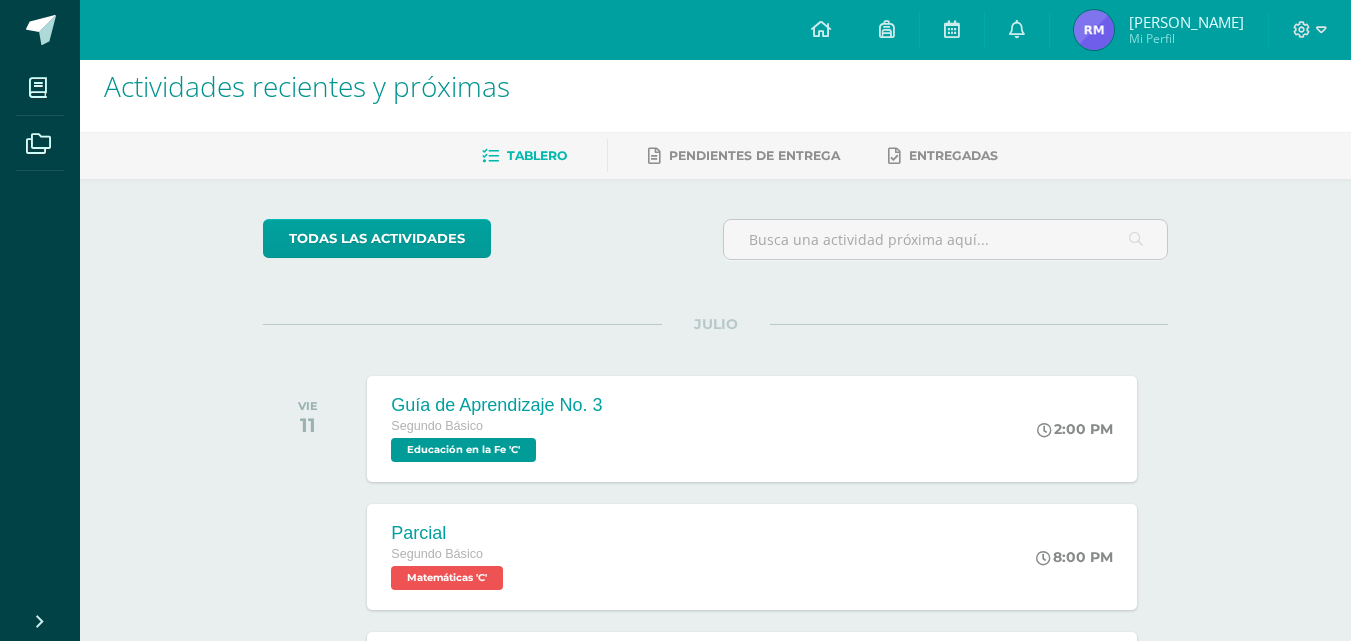 scroll, scrollTop: 0, scrollLeft: 0, axis: both 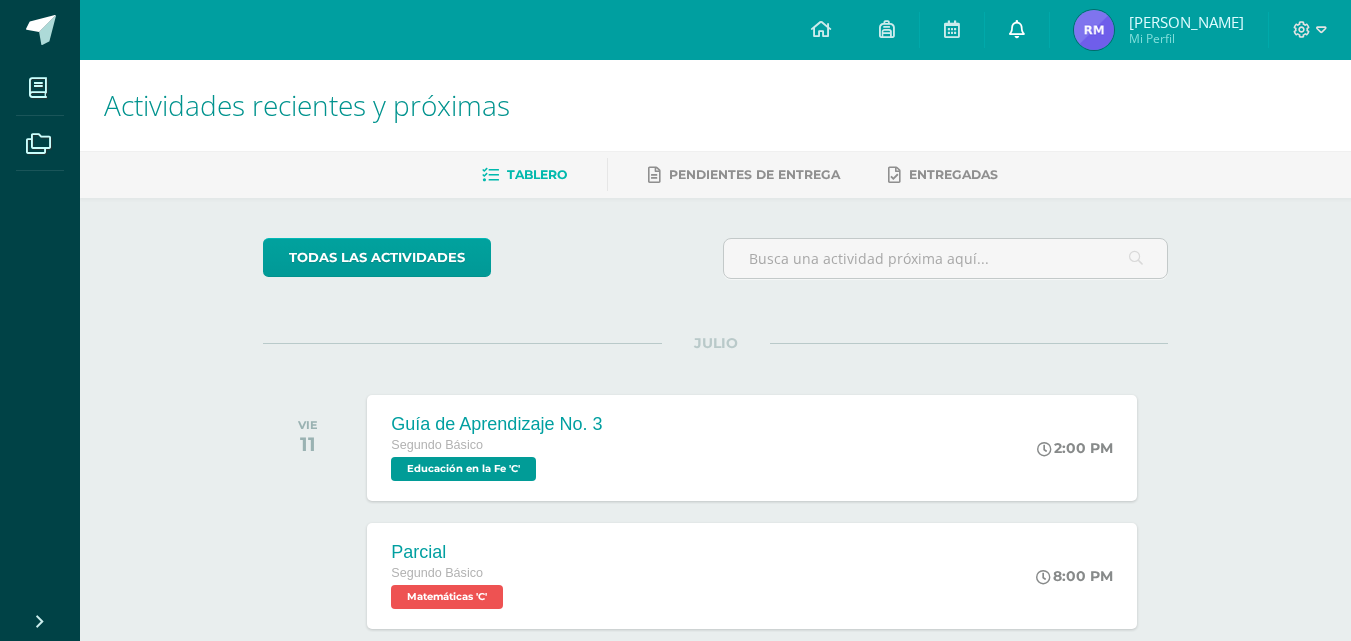 click at bounding box center (1017, 30) 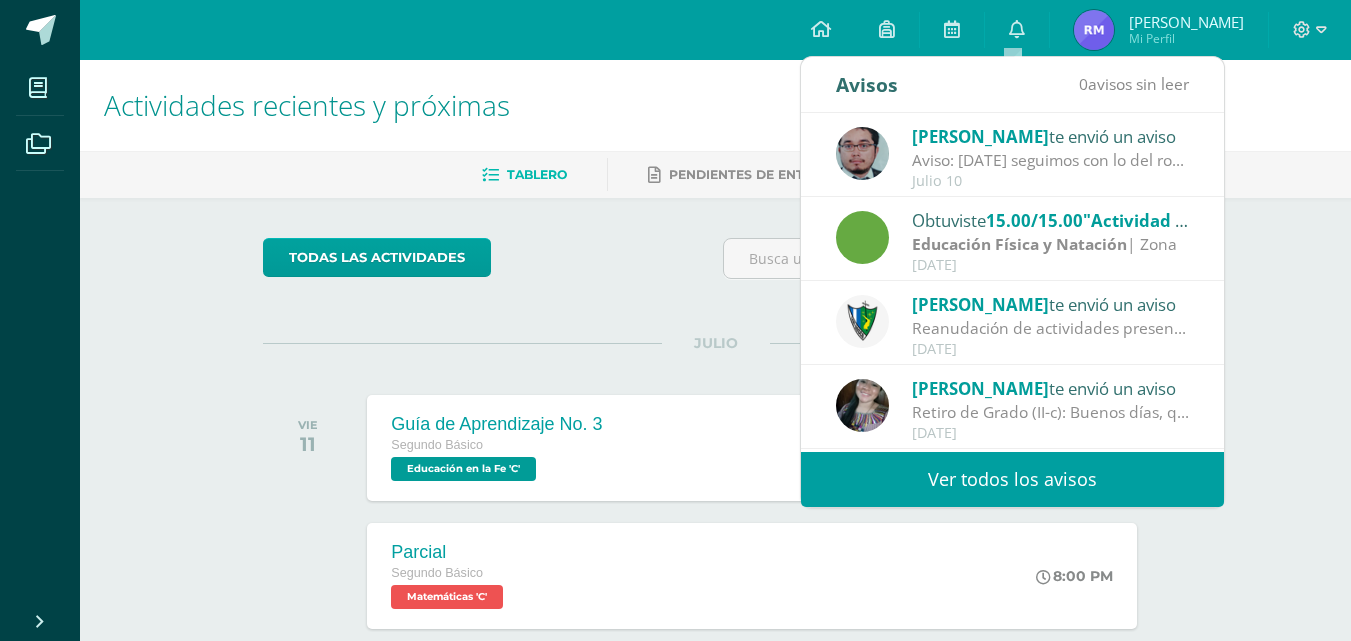 click on "Ver todos los avisos" at bounding box center [1012, 479] 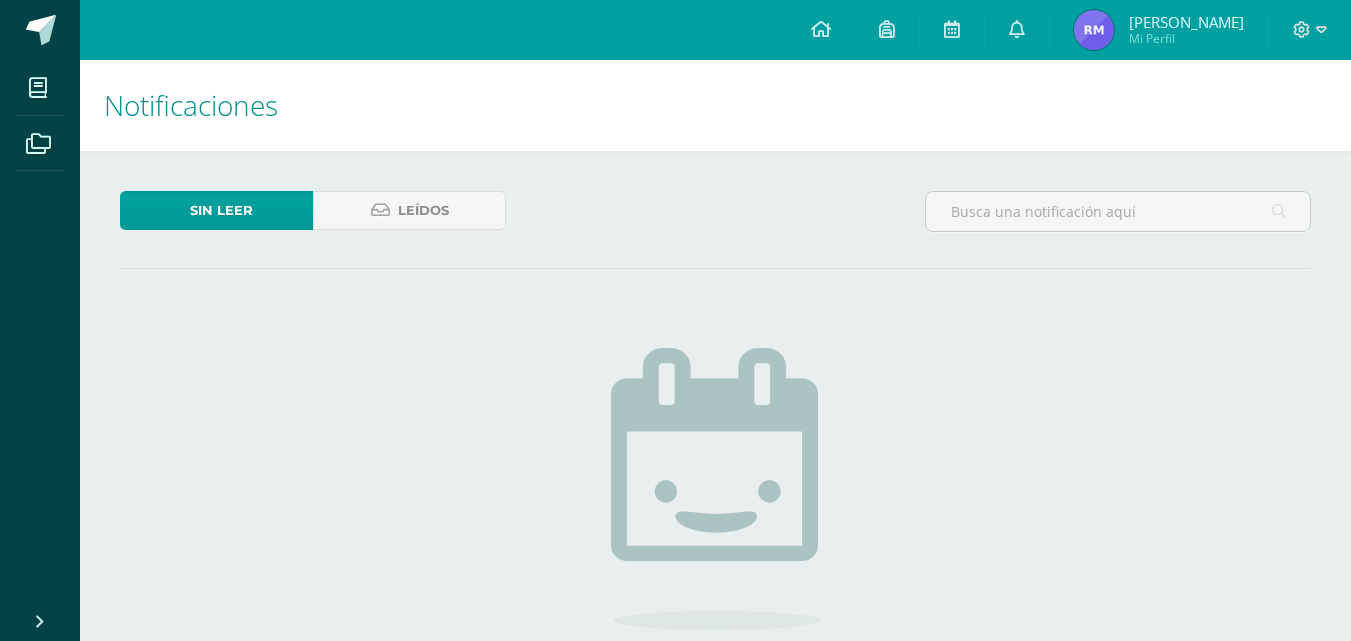 scroll, scrollTop: 0, scrollLeft: 0, axis: both 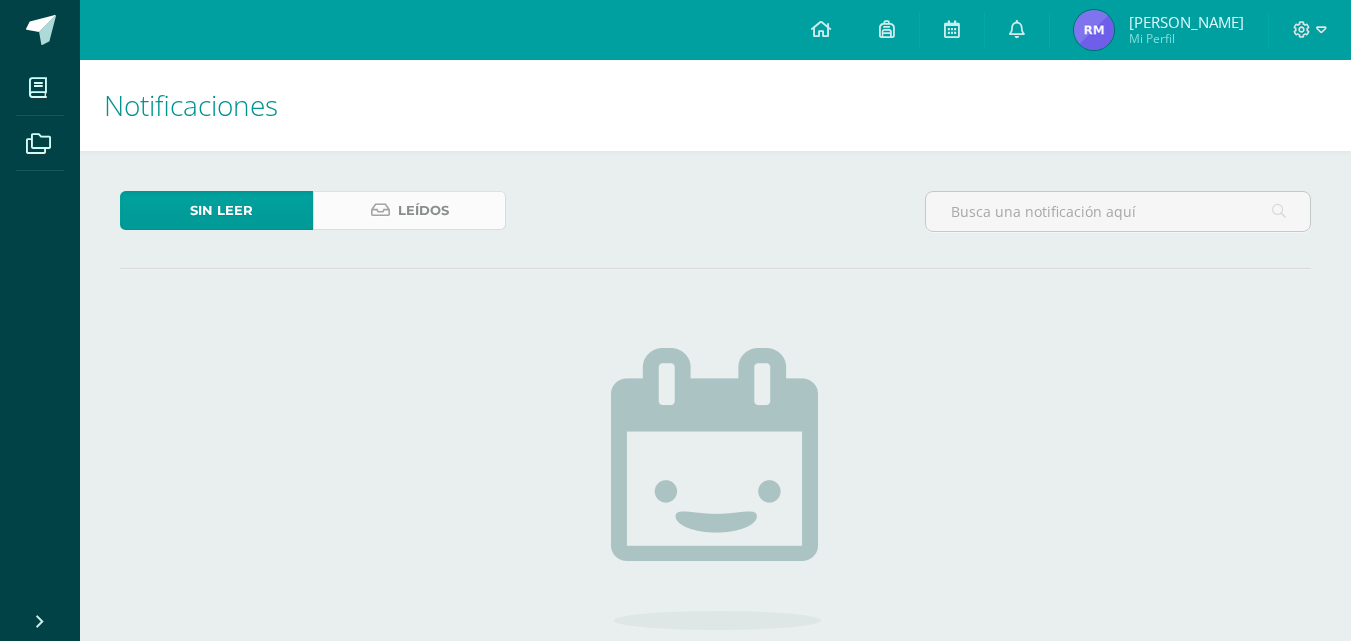 click on "Leídos" at bounding box center (423, 210) 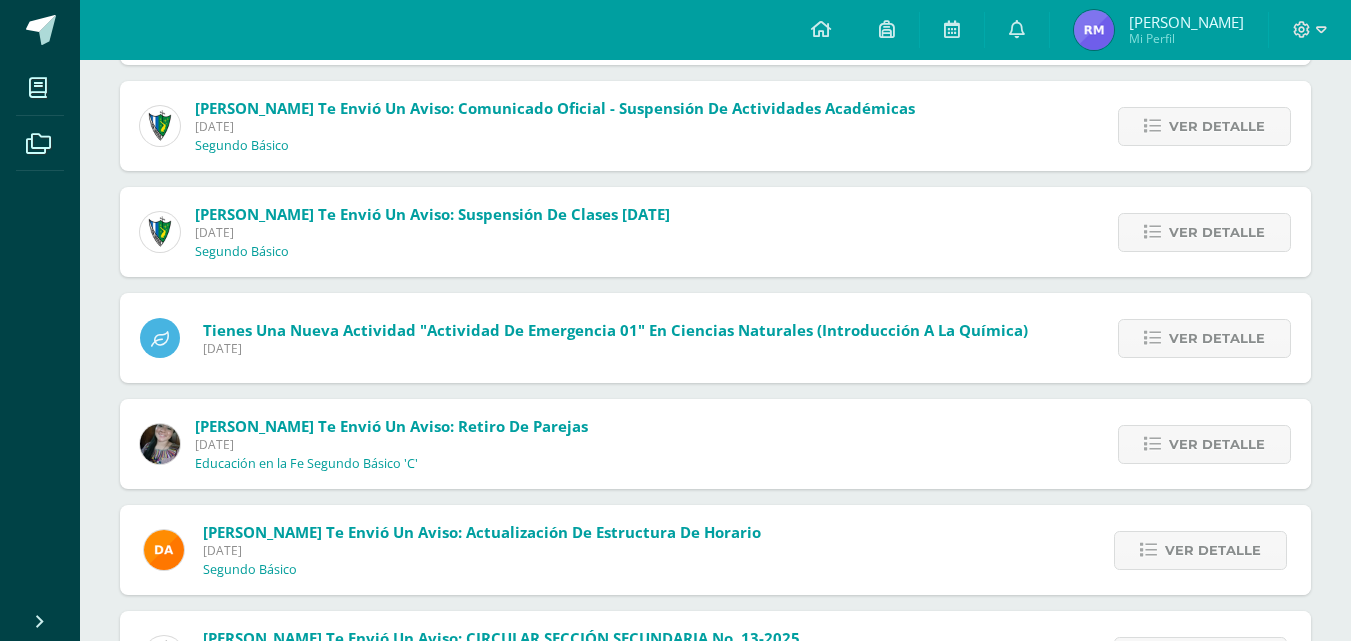 scroll, scrollTop: 1285, scrollLeft: 0, axis: vertical 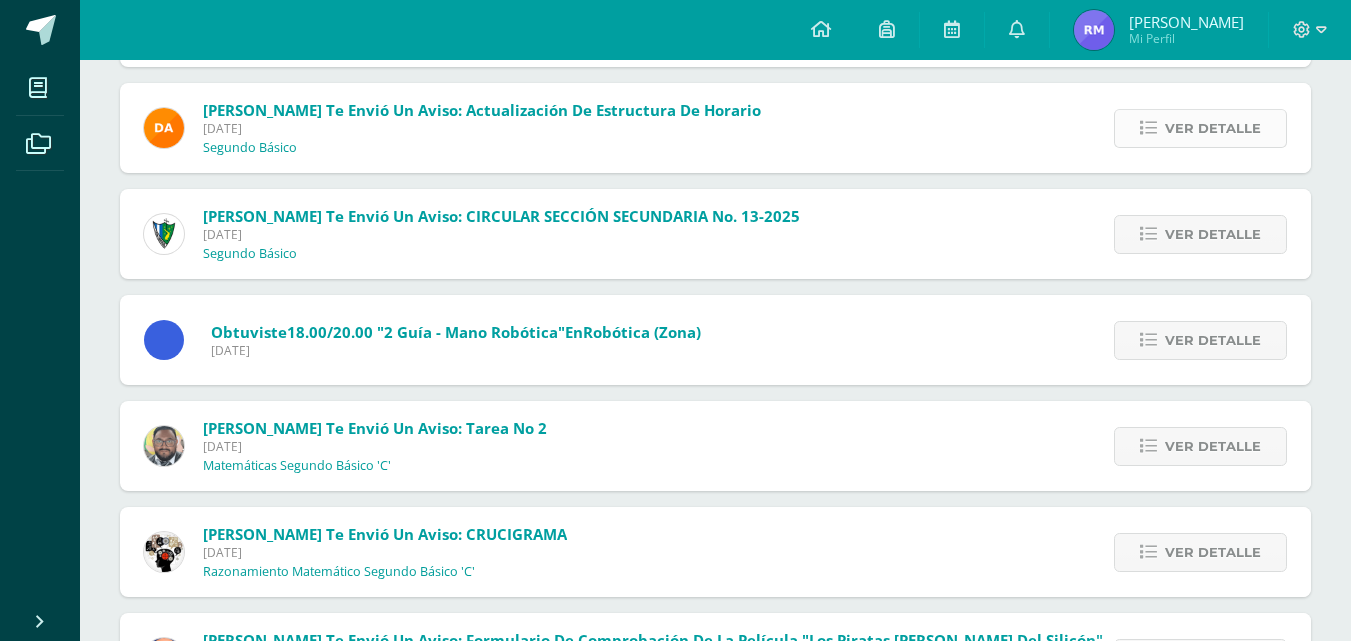 click on "Ver detalle" at bounding box center (1213, 128) 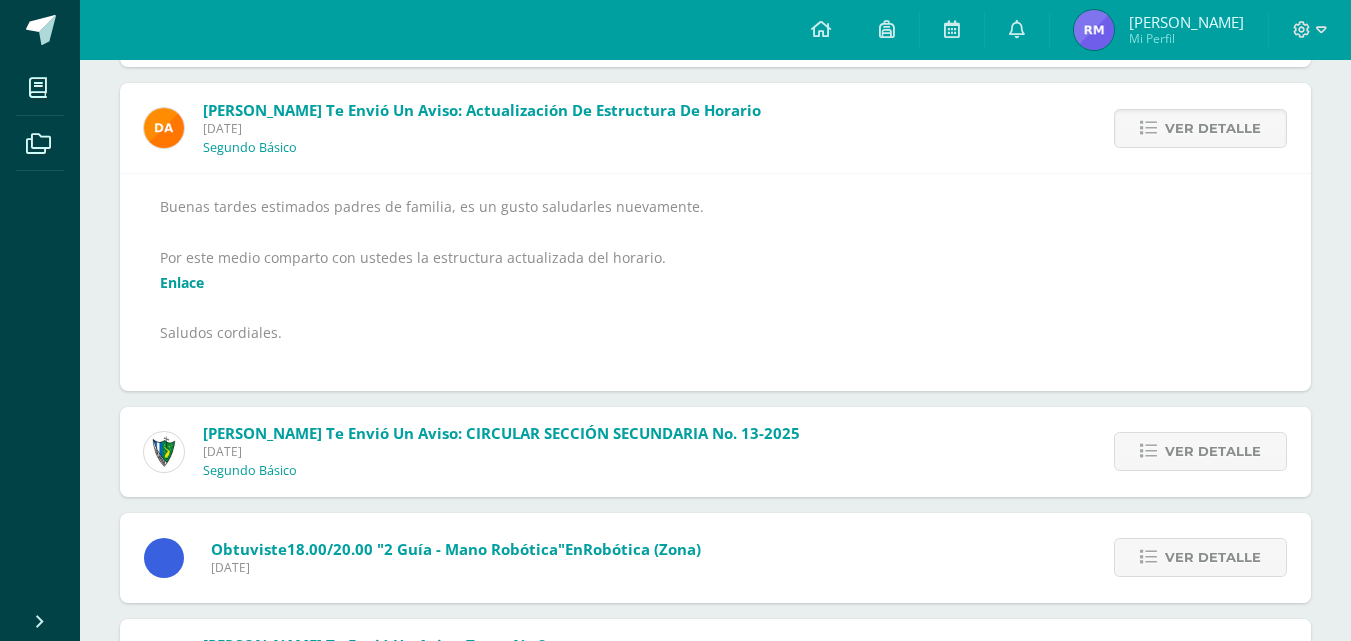 click on "Enlace" at bounding box center [182, 282] 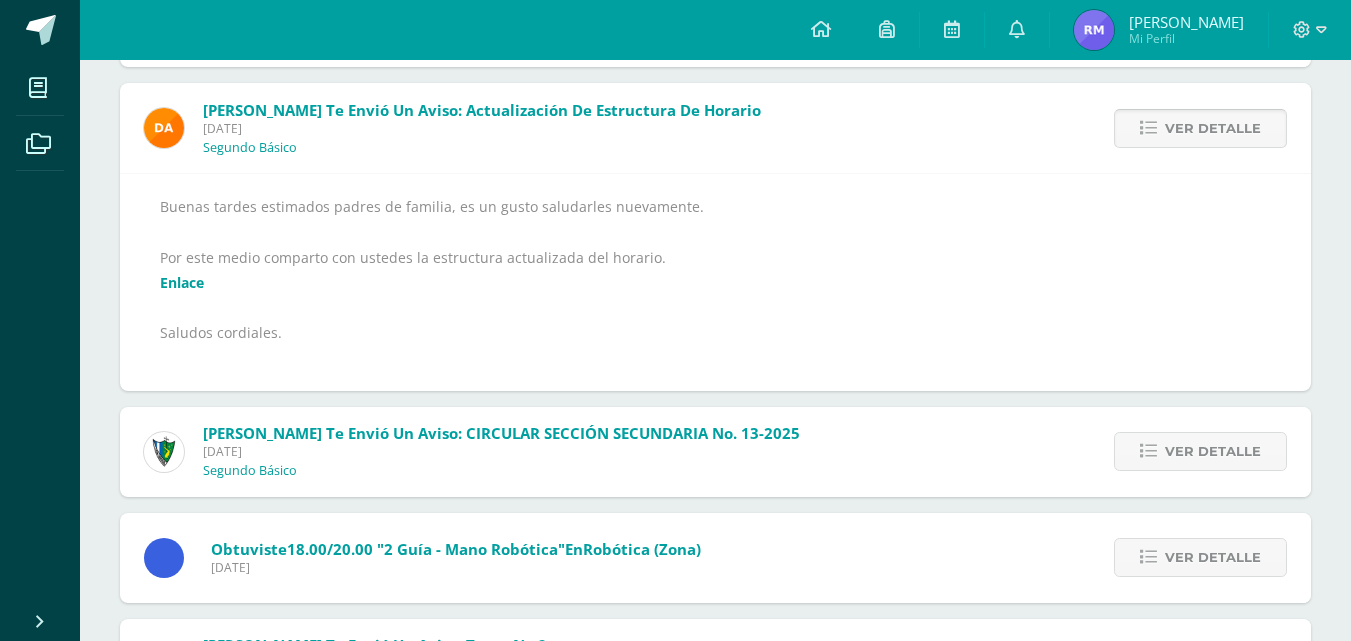 click on "Ver detalle" 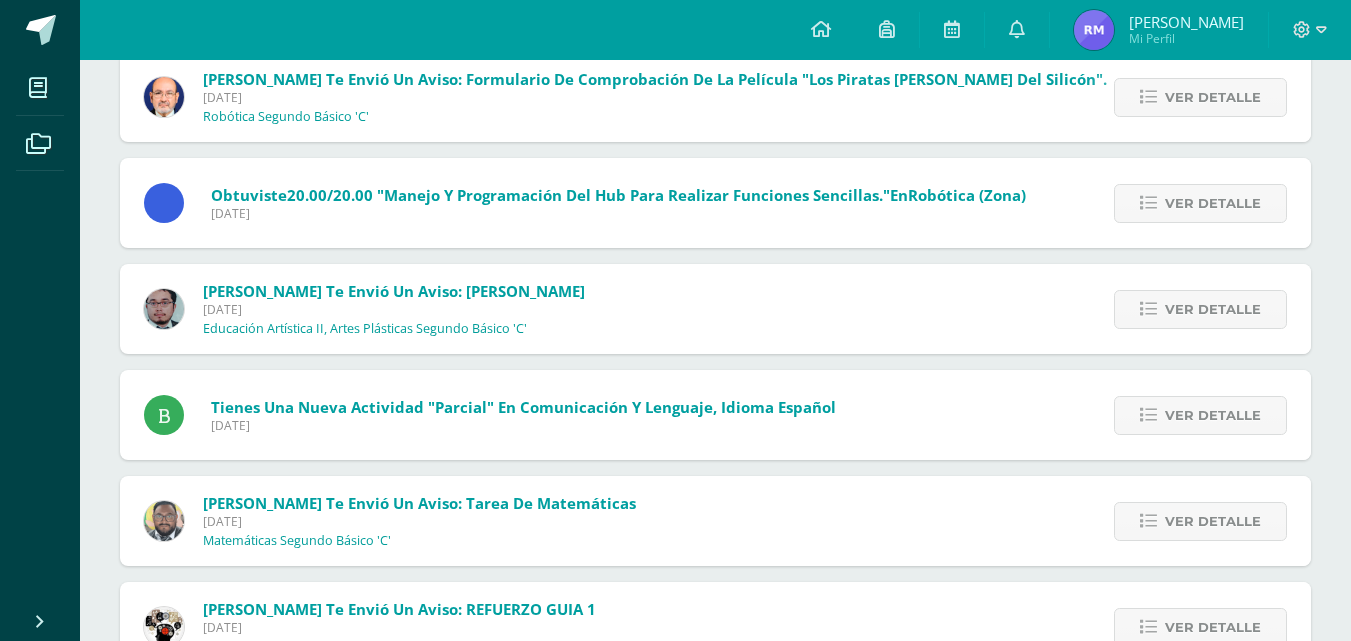 scroll, scrollTop: 2079, scrollLeft: 0, axis: vertical 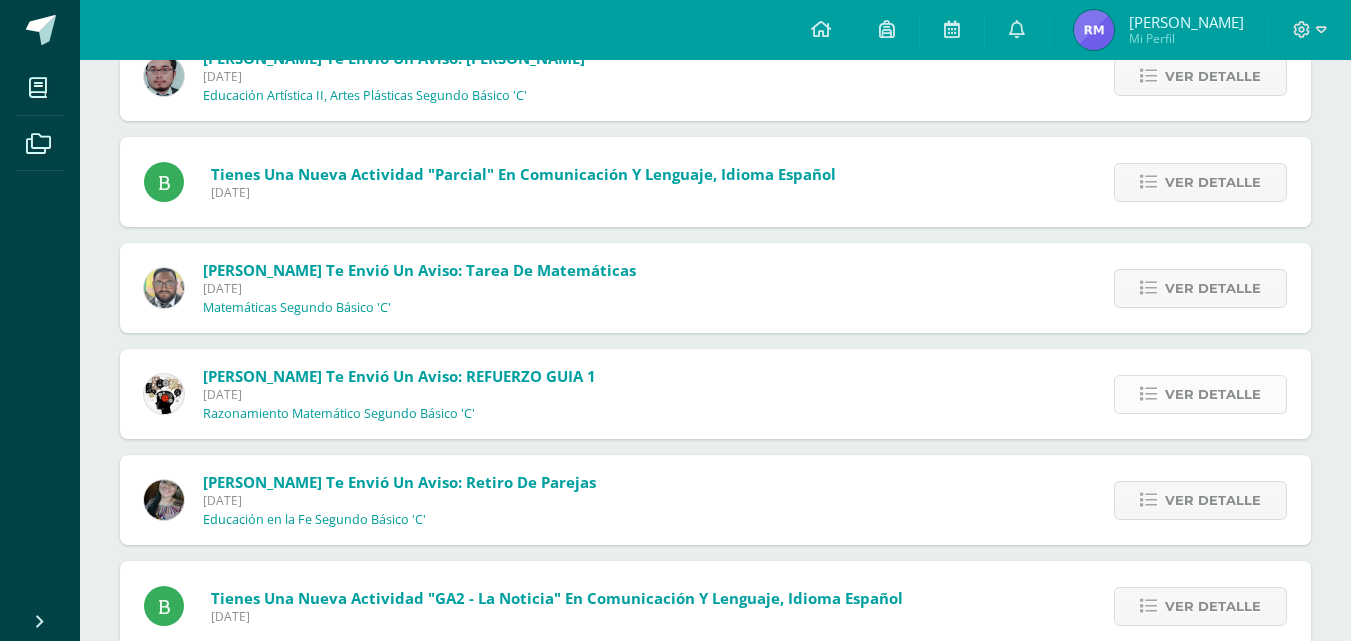 click on "Ver detalle" at bounding box center (1213, 394) 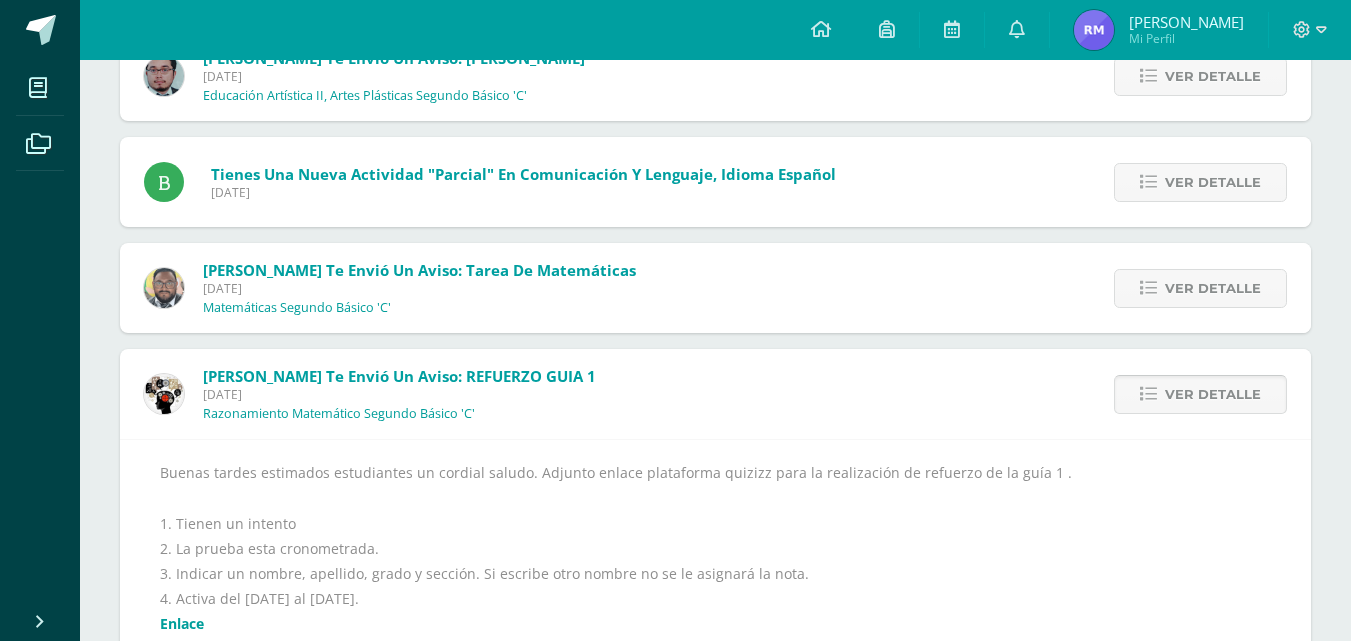 click on "Ver detalle" at bounding box center (1213, 394) 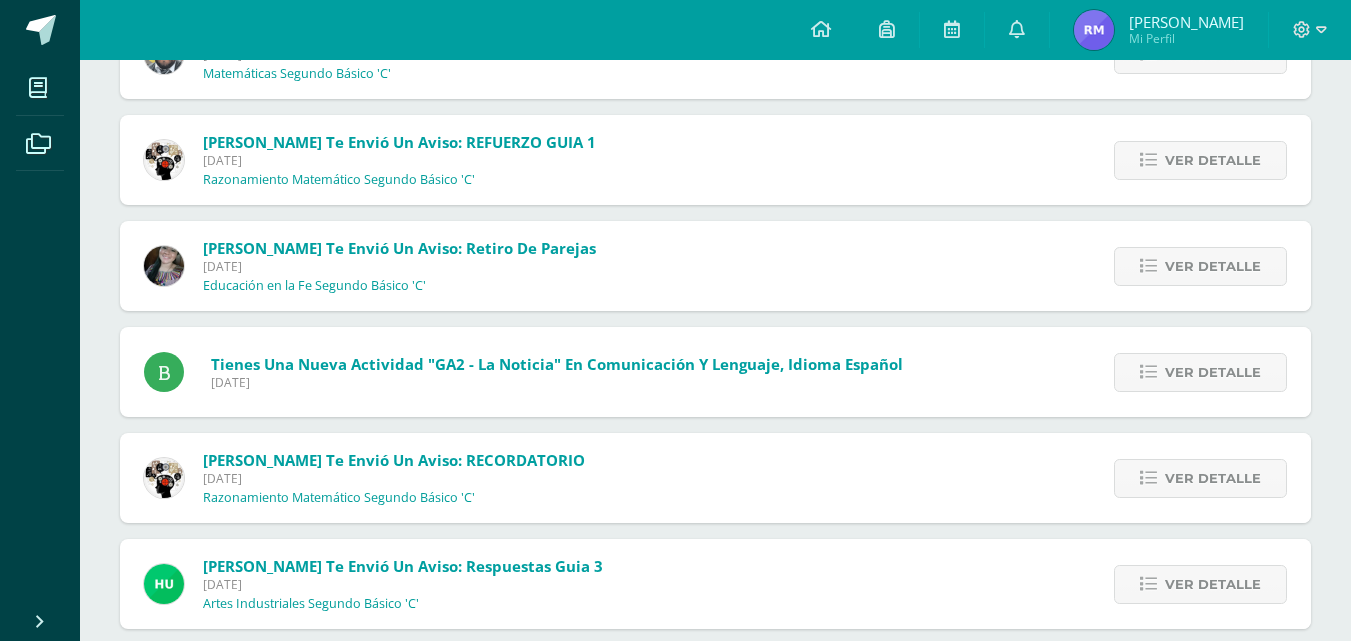 scroll, scrollTop: 2546, scrollLeft: 0, axis: vertical 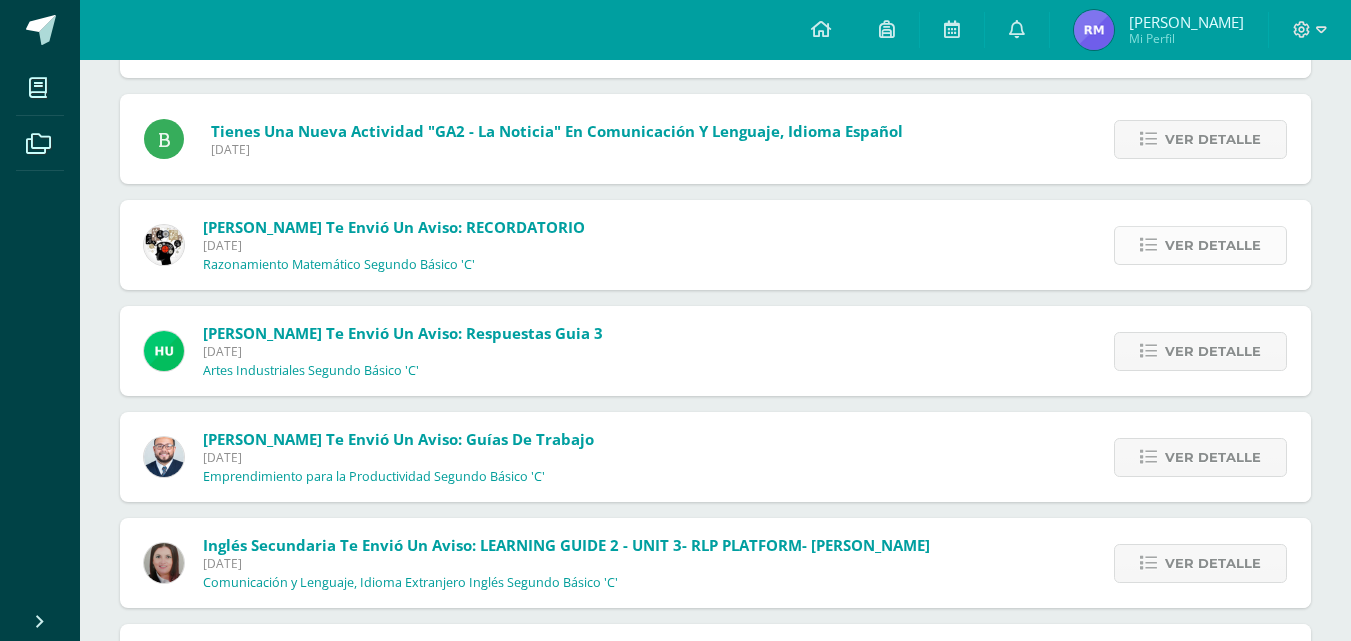 click on "Ver detalle" at bounding box center [1213, 245] 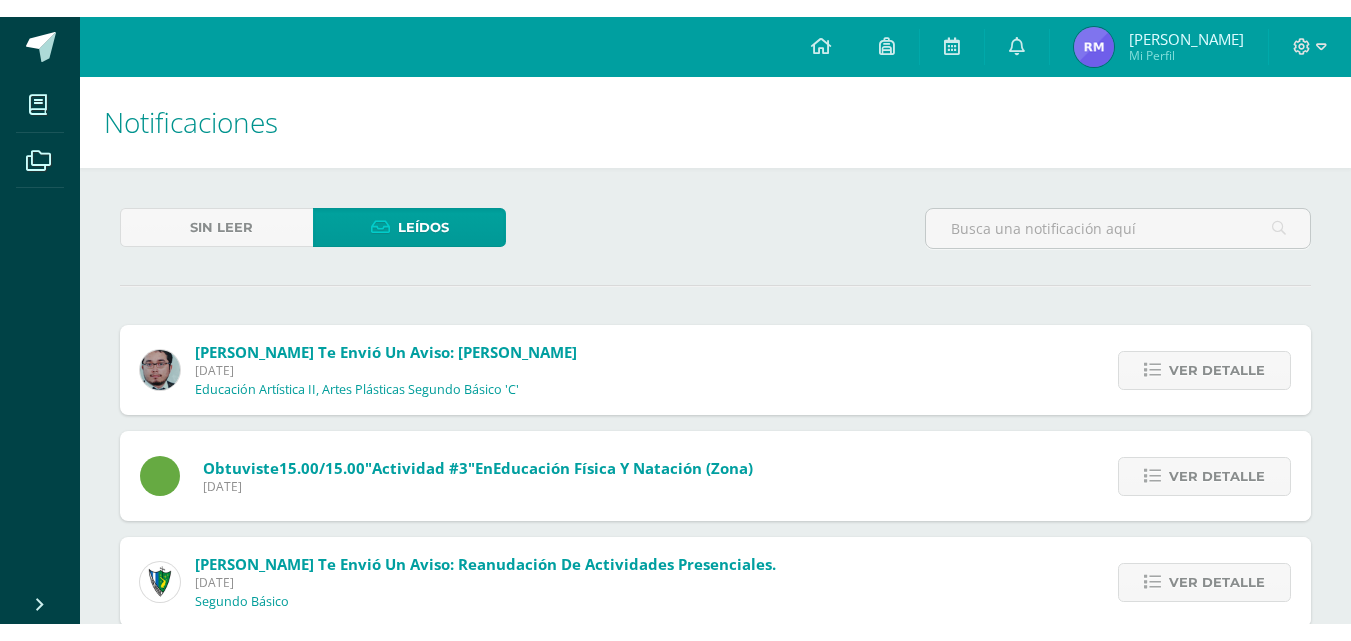 scroll, scrollTop: 0, scrollLeft: 0, axis: both 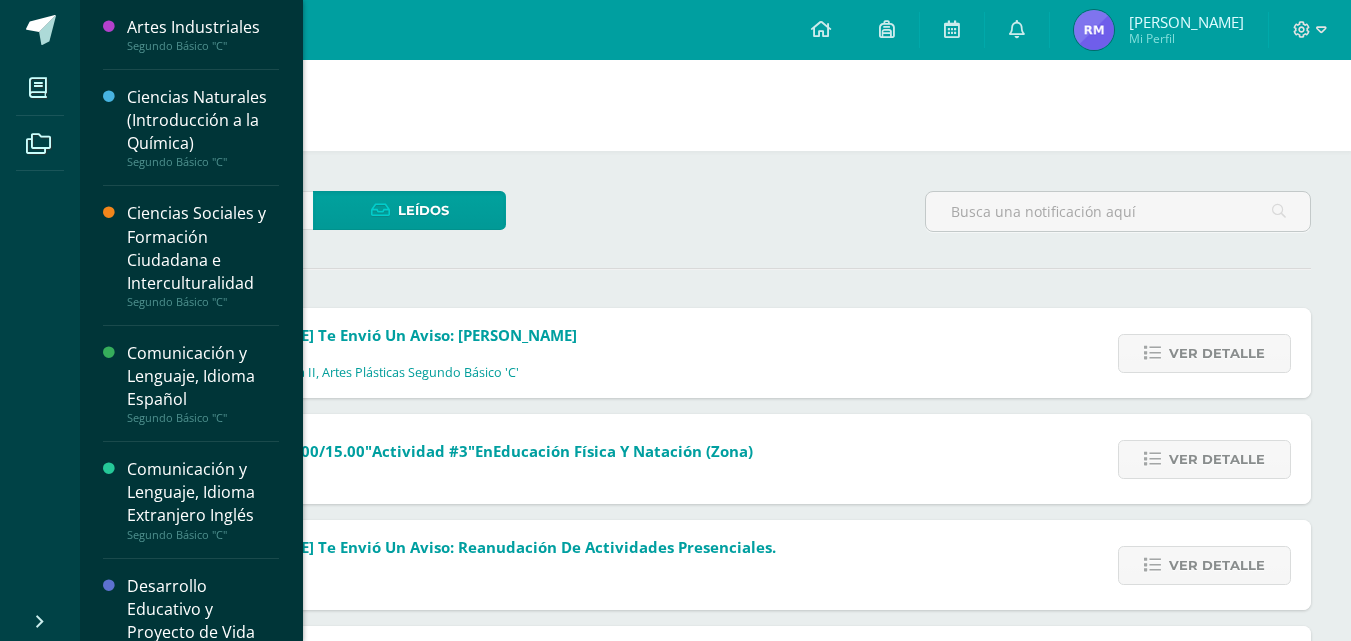 click on "Comunicación y Lenguaje, Idioma Español" at bounding box center [203, 376] 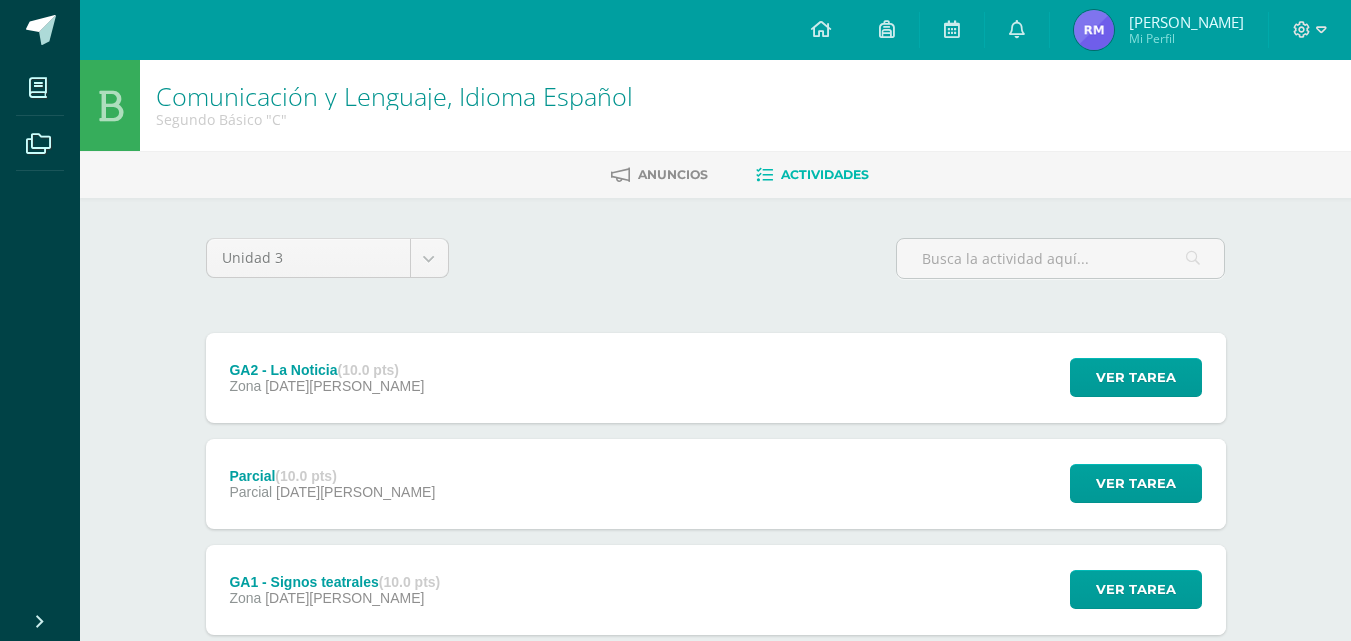 scroll, scrollTop: 127, scrollLeft: 0, axis: vertical 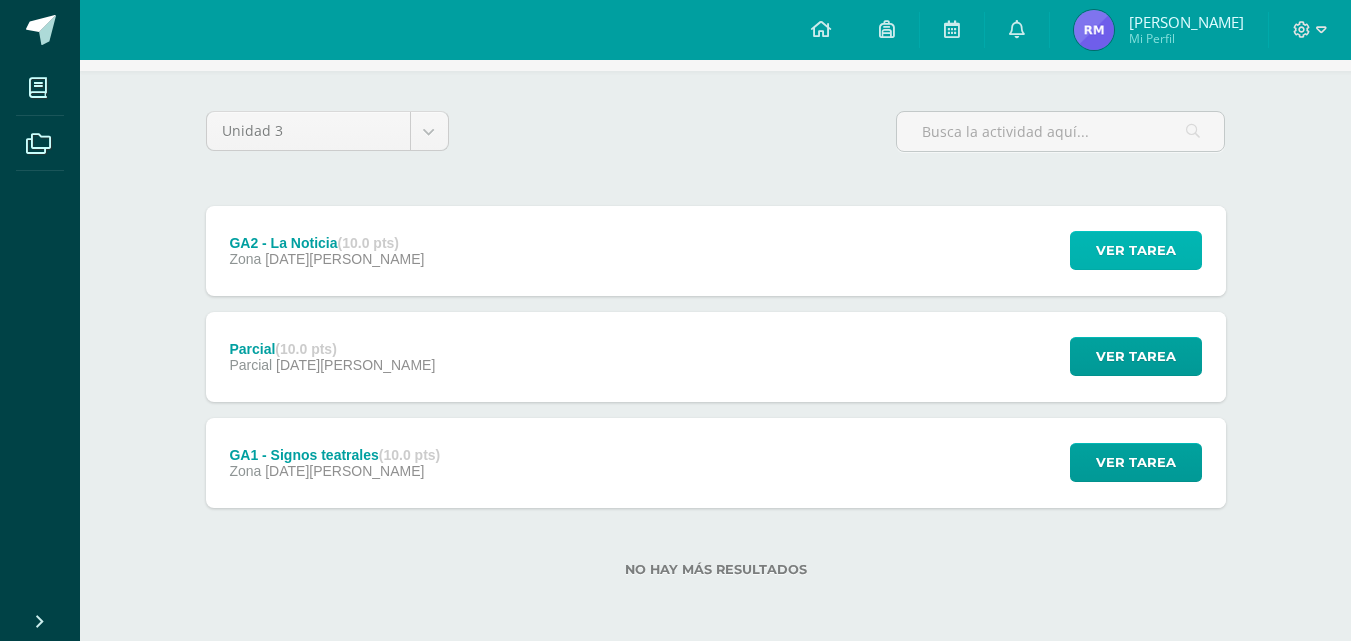 click on "Ver tarea" at bounding box center (1136, 250) 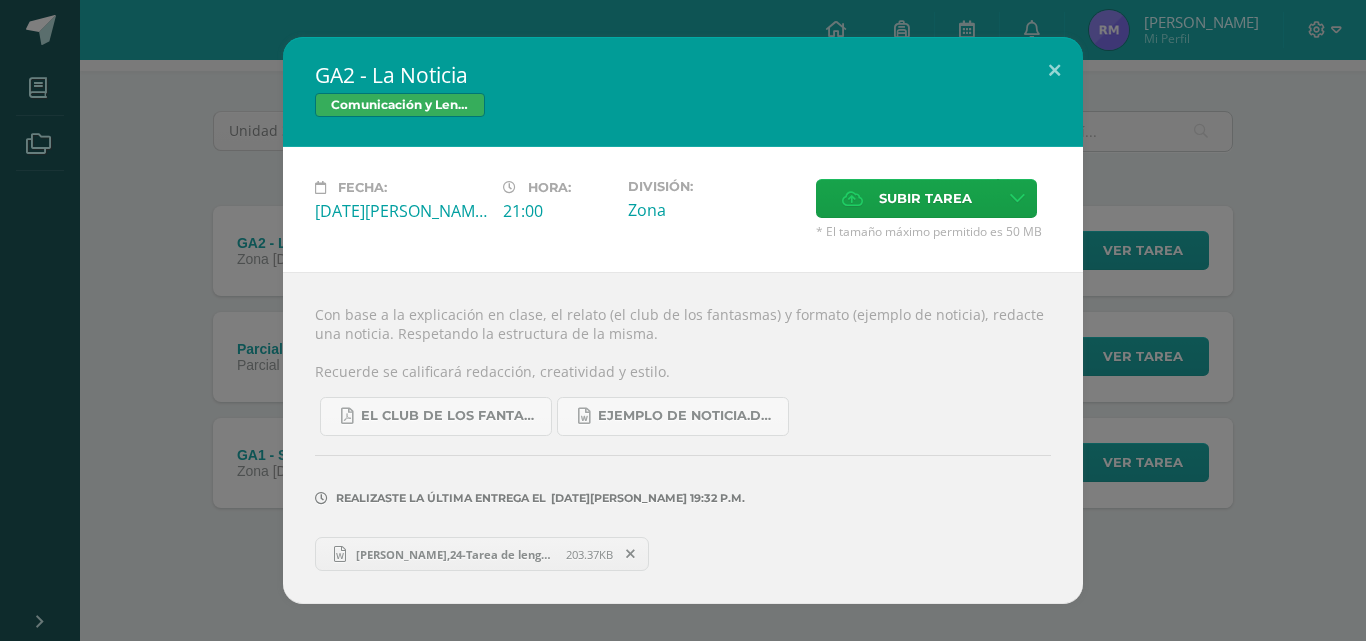 click on "GA2 - La Noticia
Comunicación y Lenguaje, Idioma Español
Fecha:
Martes 08 de Julio
Hora:
21:00
División:
Subir tarea" at bounding box center [683, 320] 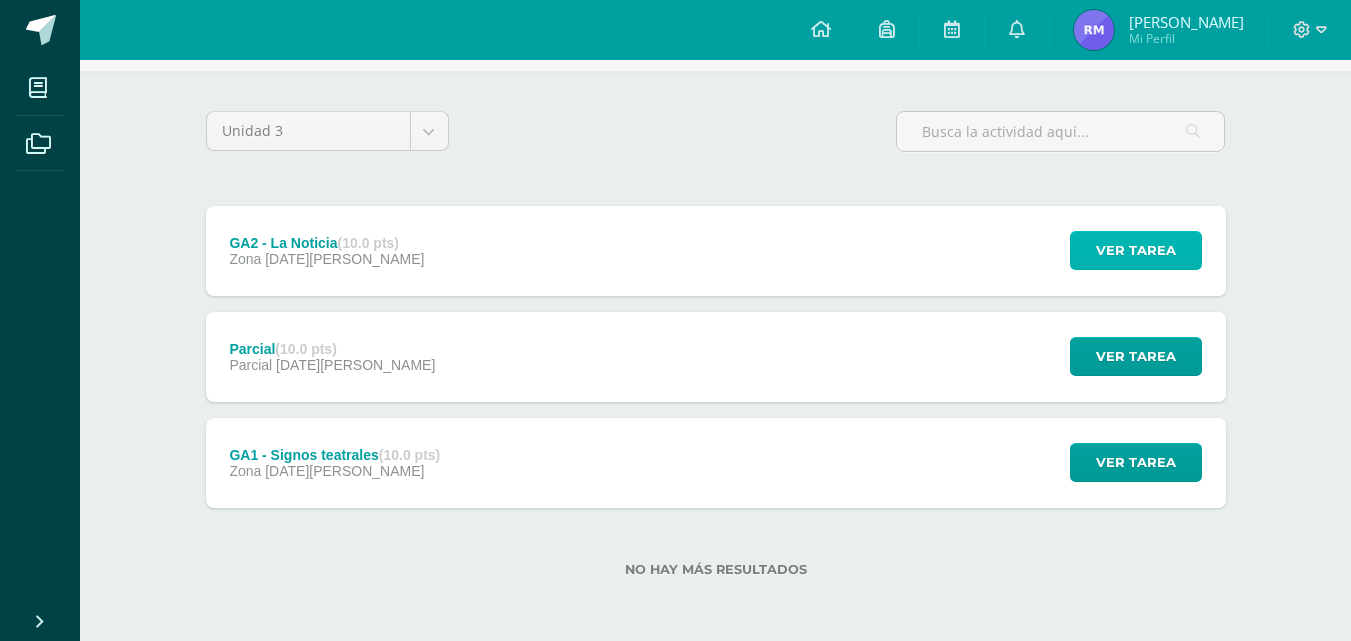 click on "Ver tarea" at bounding box center [1136, 250] 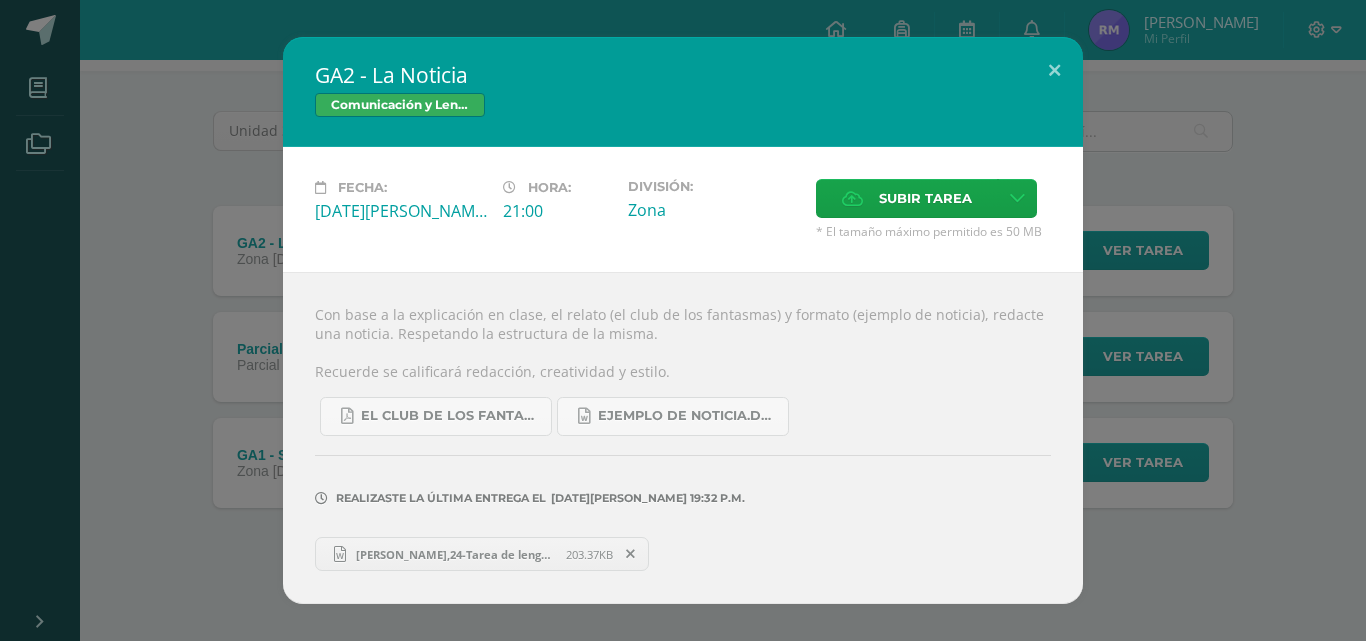 click on "GA2 - La Noticia
Comunicación y Lenguaje, Idioma Español
Fecha:
Martes 08 de Julio
Hora:
21:00
División:
Subir tarea" at bounding box center (683, 320) 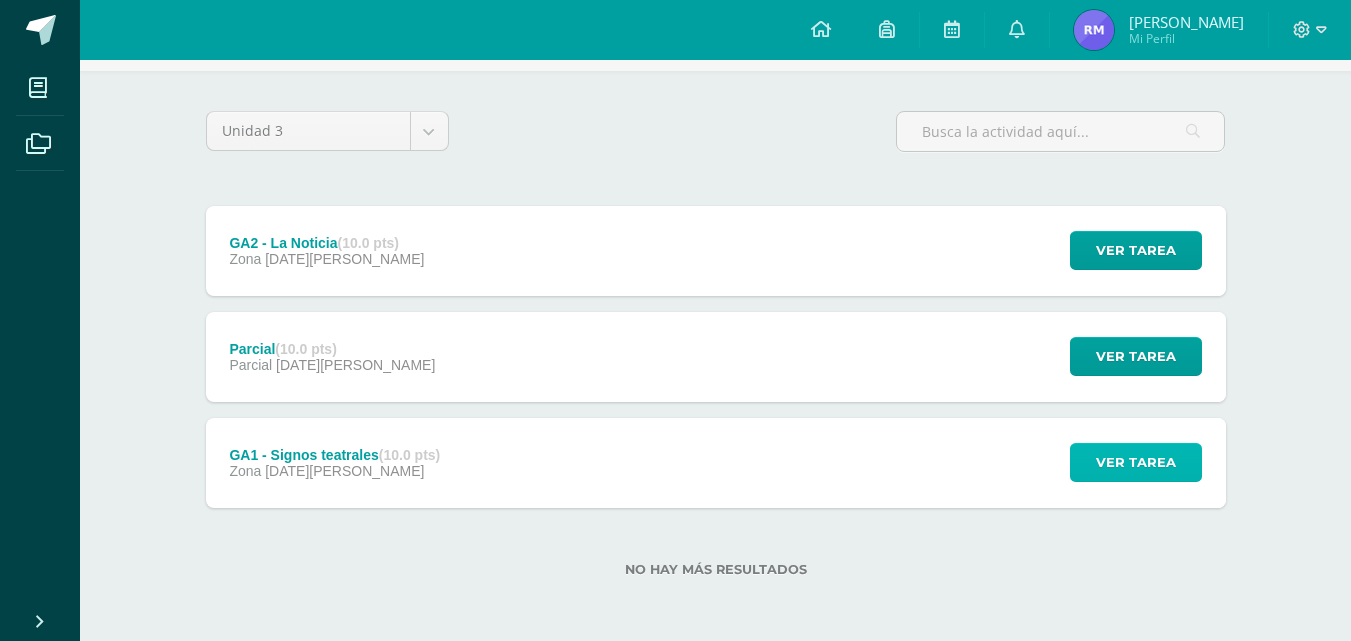 click on "Ver tarea" at bounding box center (1136, 462) 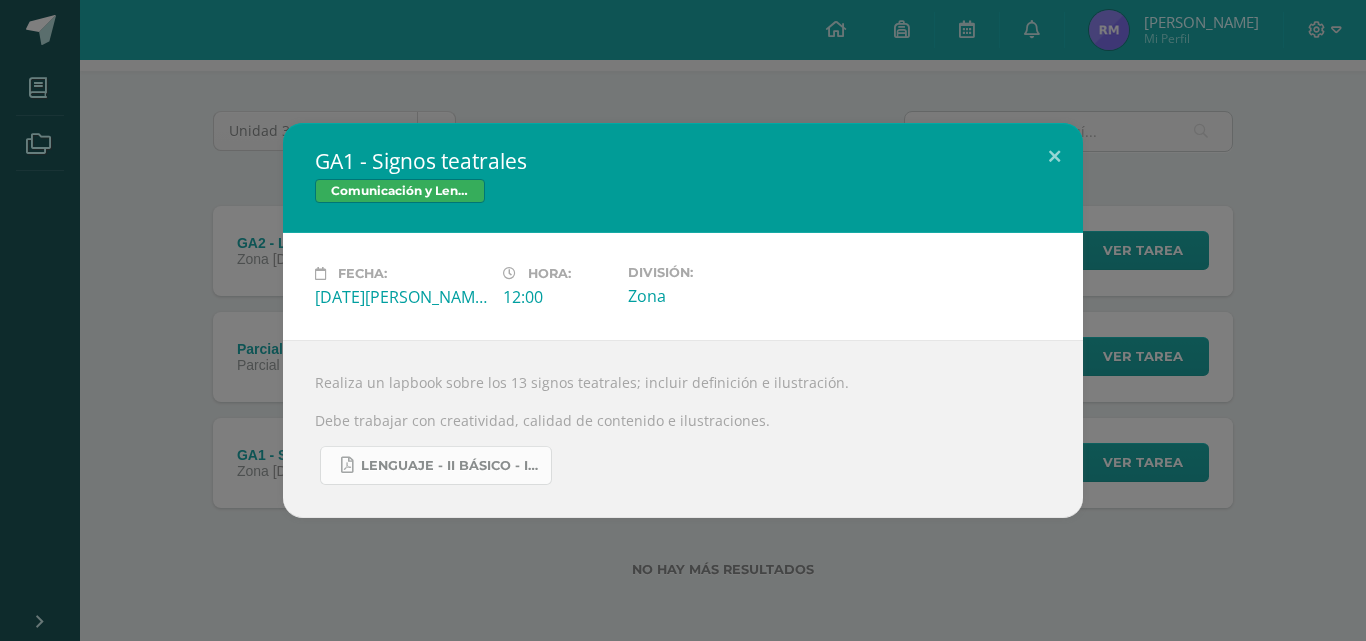 click on "LENGUAJE - II BÁSICO - III UNIDAD.pdf" at bounding box center [451, 466] 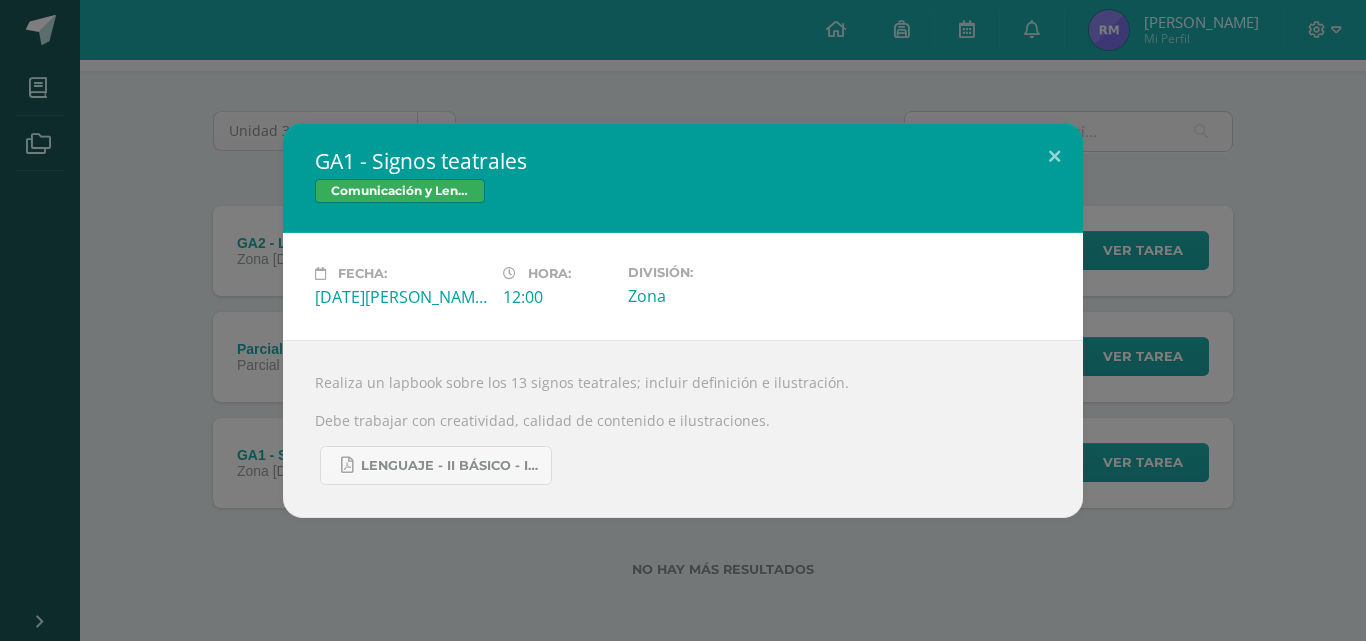 click on "GA1 - Signos teatrales
Comunicación y Lenguaje, Idioma Español
Fecha:
Lunes 09 de Junio
Hora:
12:00
División:" at bounding box center (683, 320) 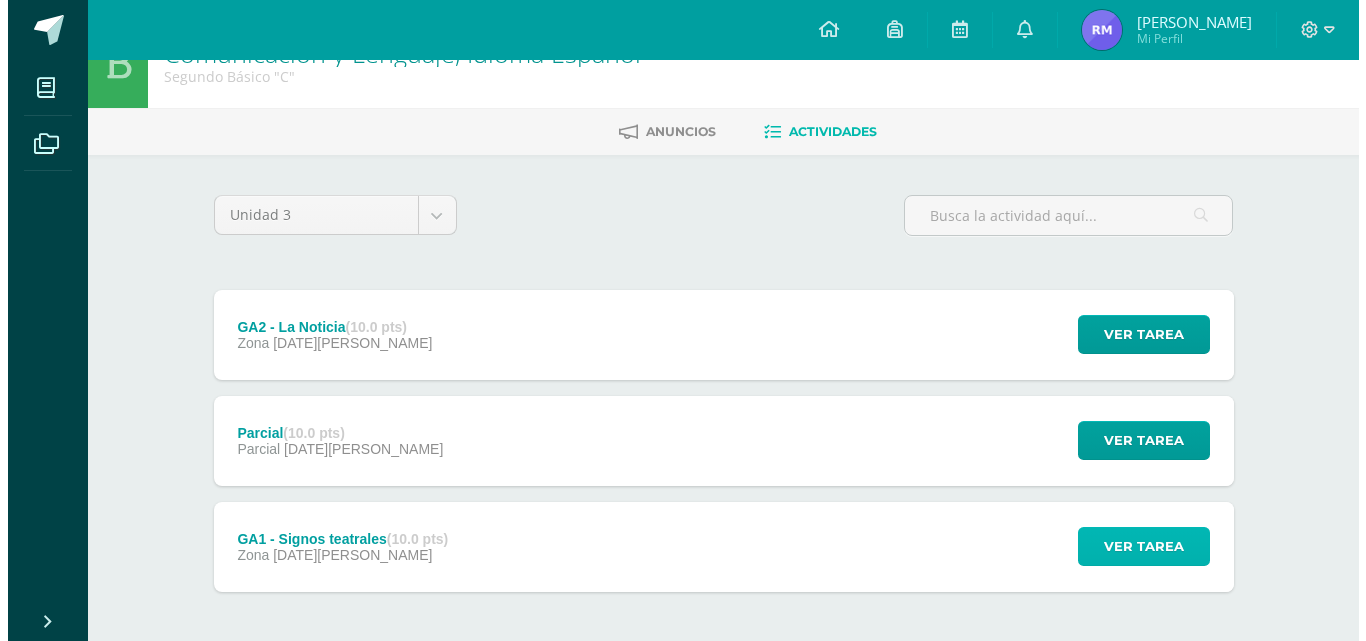 scroll, scrollTop: 0, scrollLeft: 0, axis: both 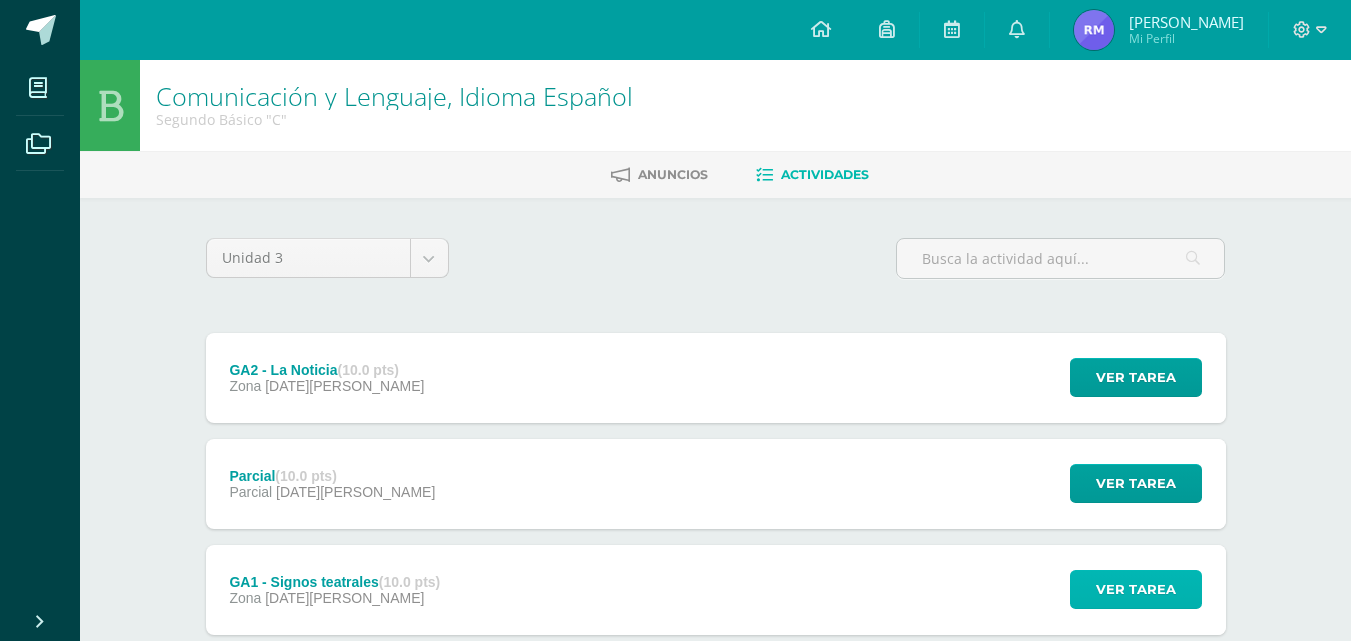 type 